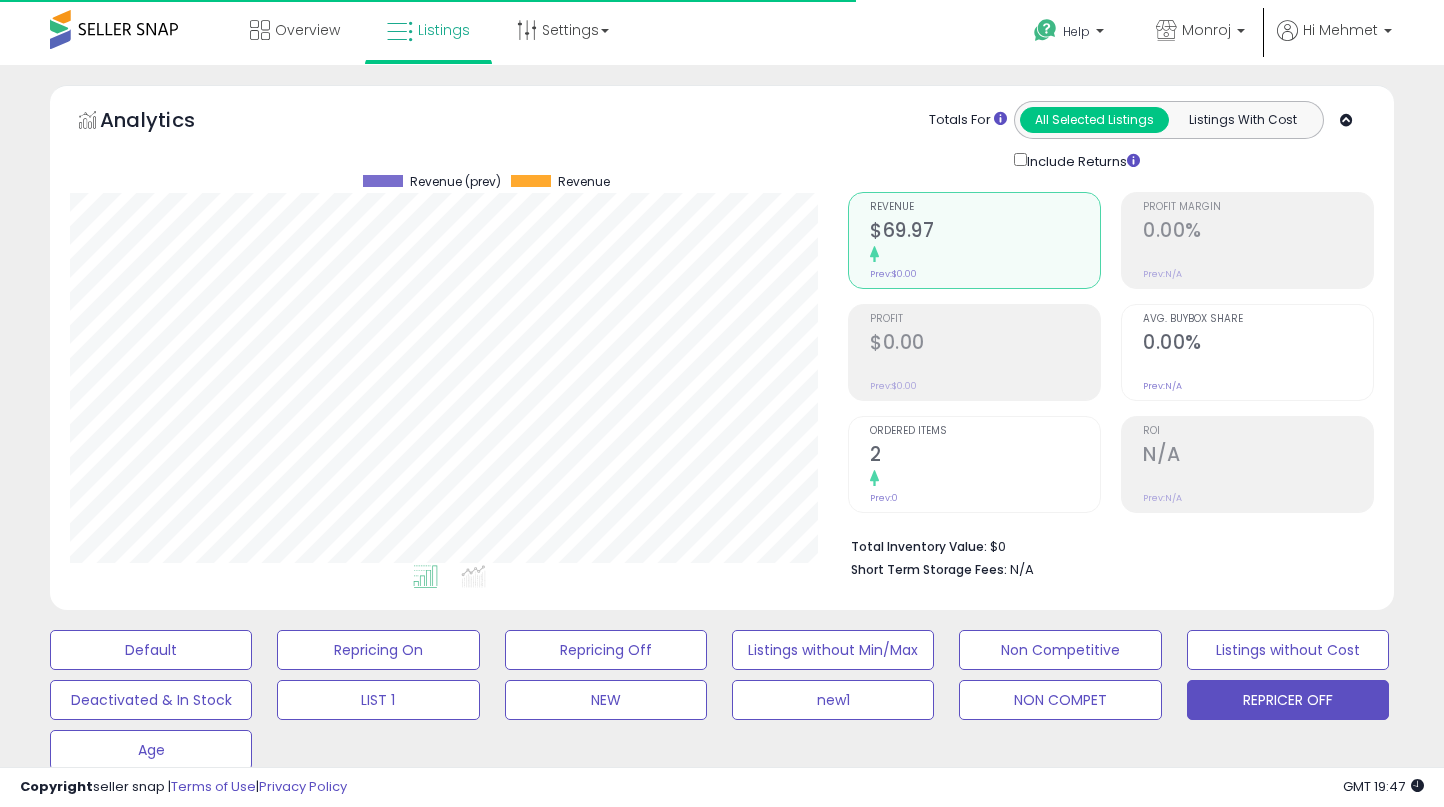 scroll, scrollTop: 424, scrollLeft: 0, axis: vertical 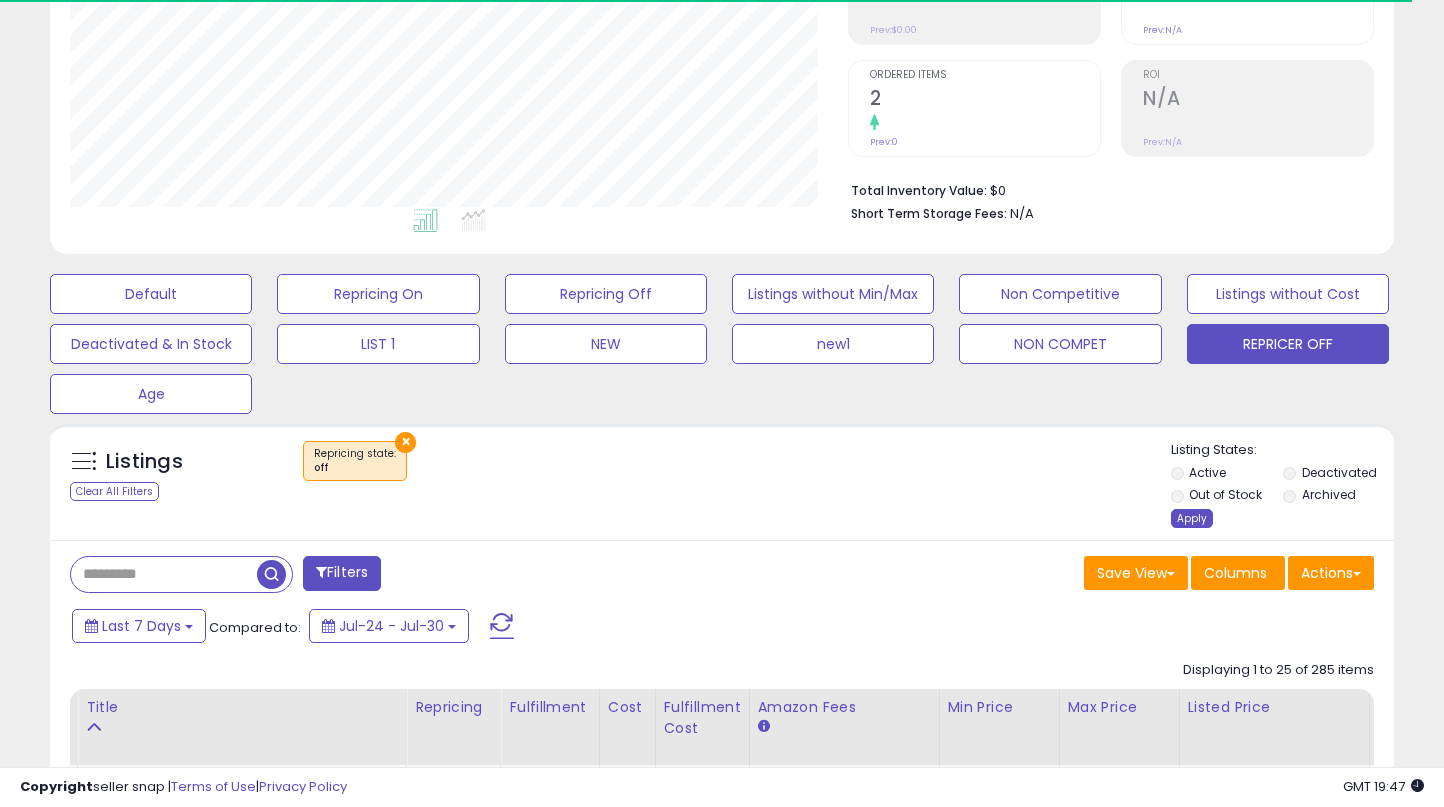 click on "Apply" at bounding box center [1192, 518] 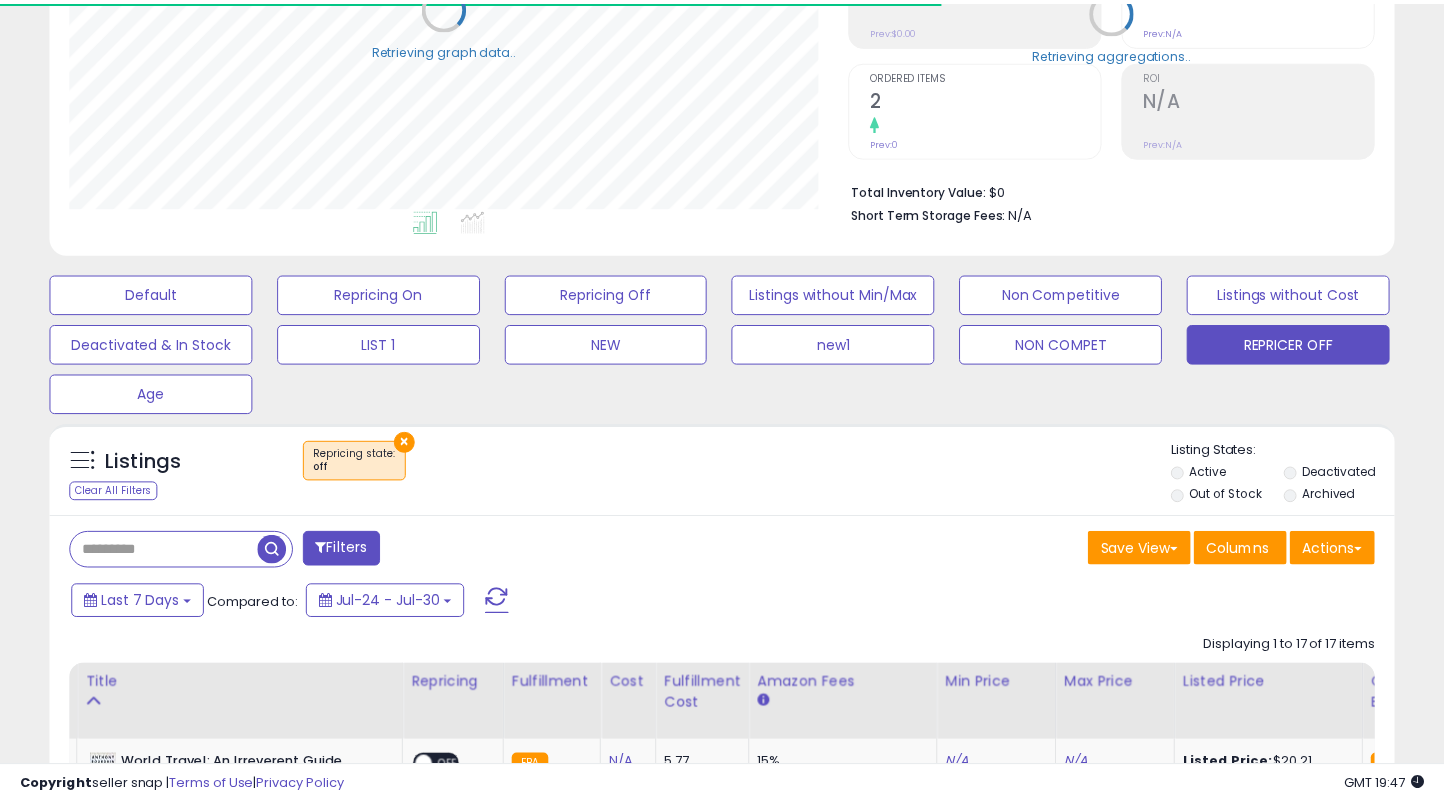 scroll, scrollTop: 999590, scrollLeft: 999222, axis: both 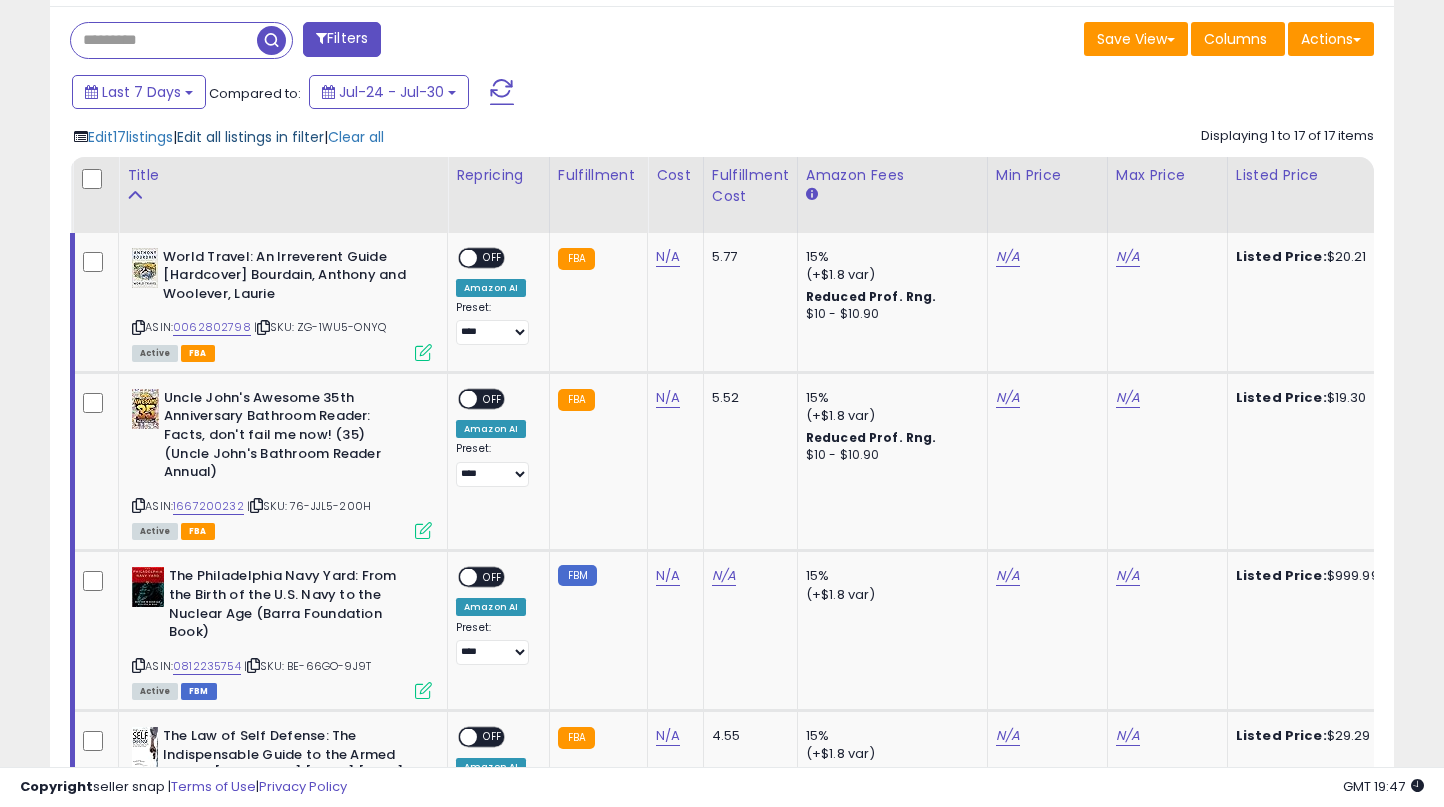 click on "Edit all listings in filter" at bounding box center [250, 137] 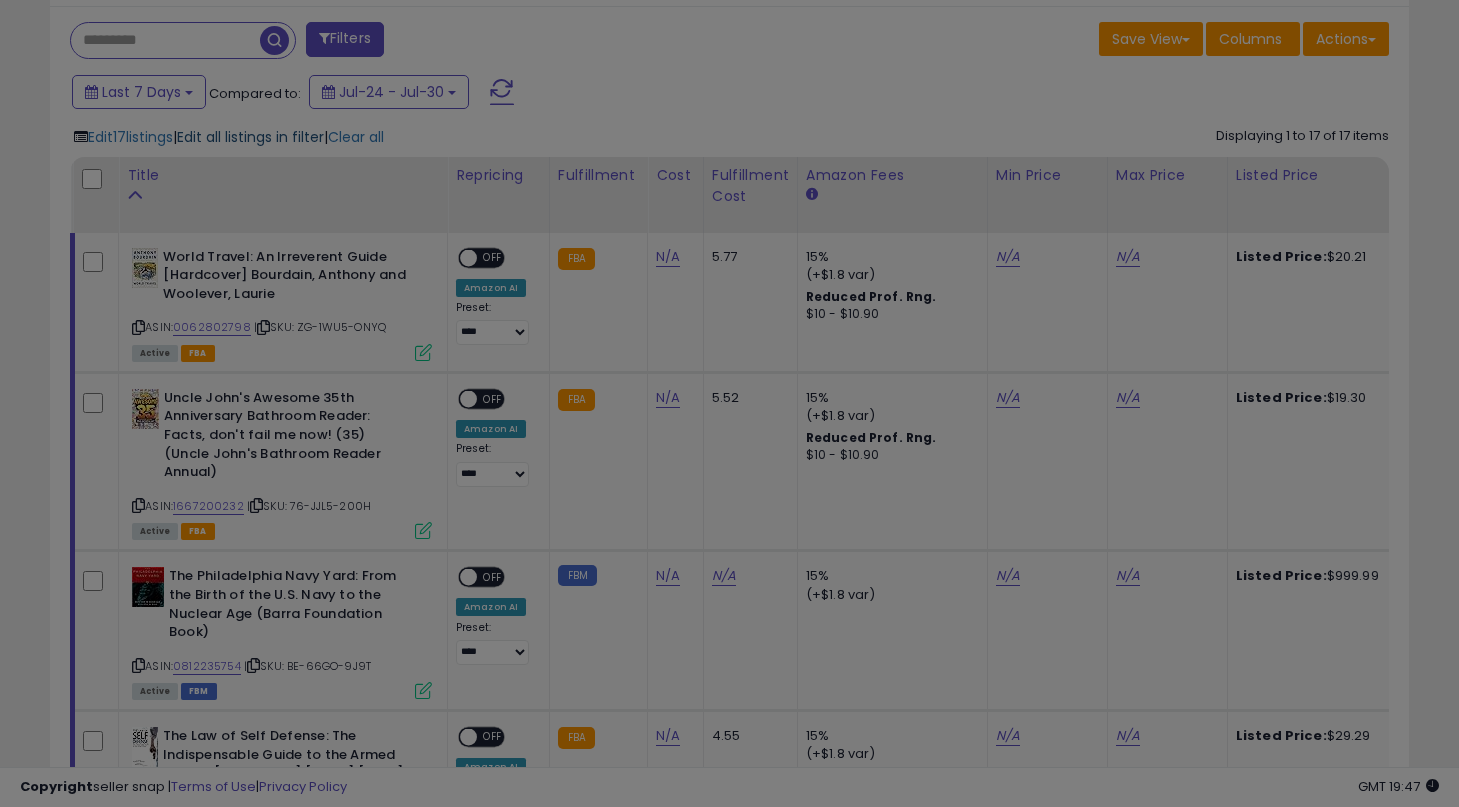 scroll, scrollTop: 999590, scrollLeft: 999213, axis: both 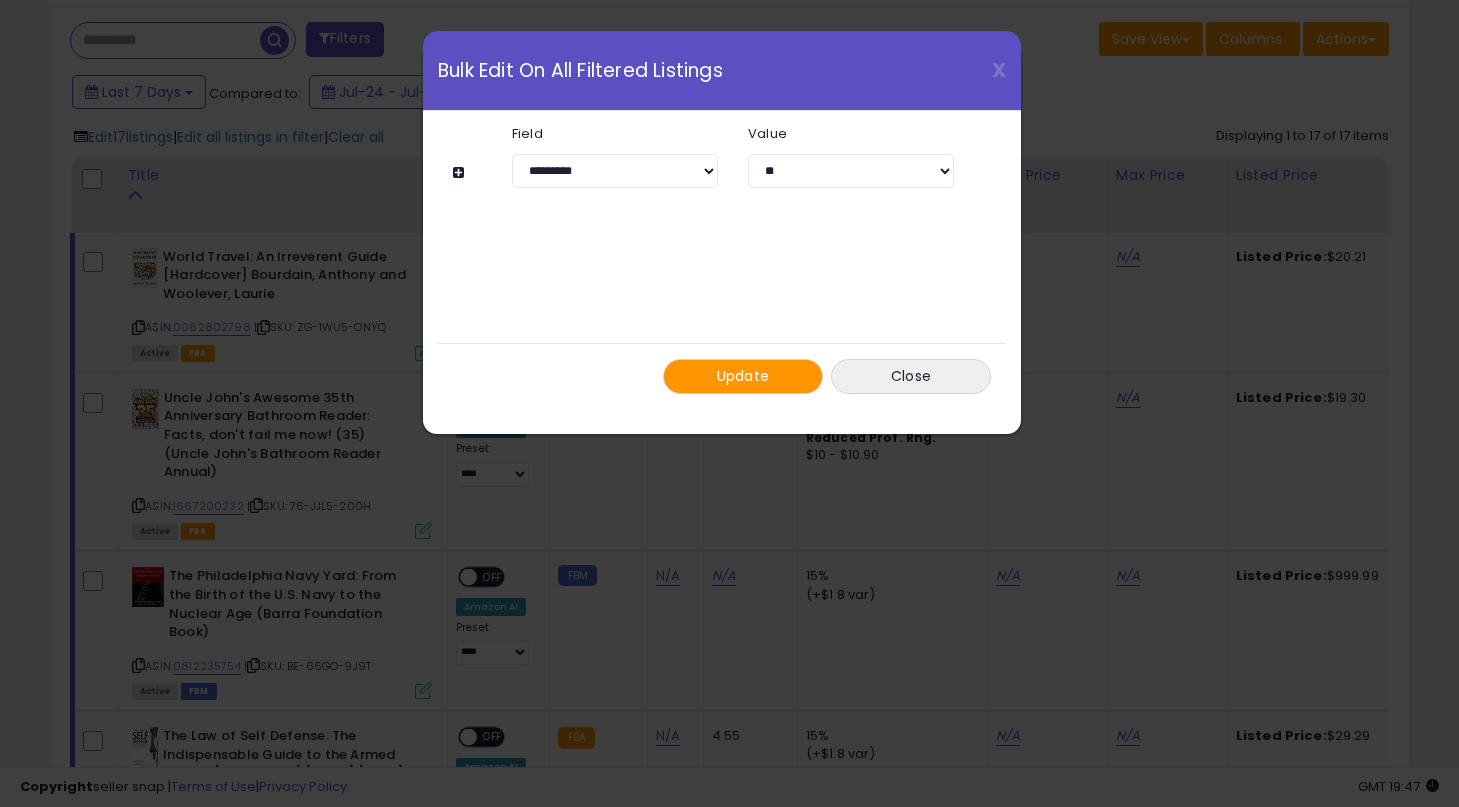 click on "**********" at bounding box center (615, 171) 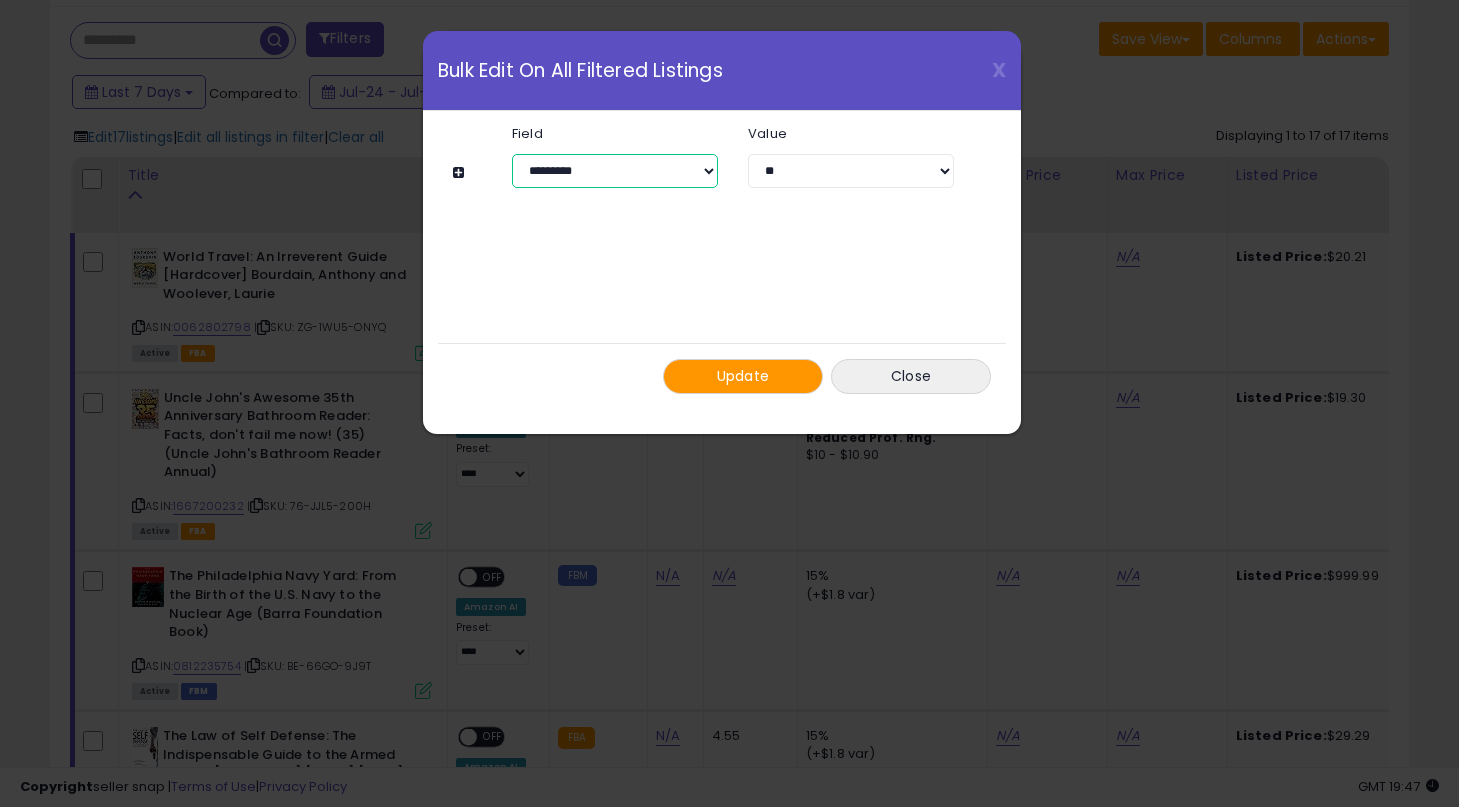 click on "**********" at bounding box center (615, 171) 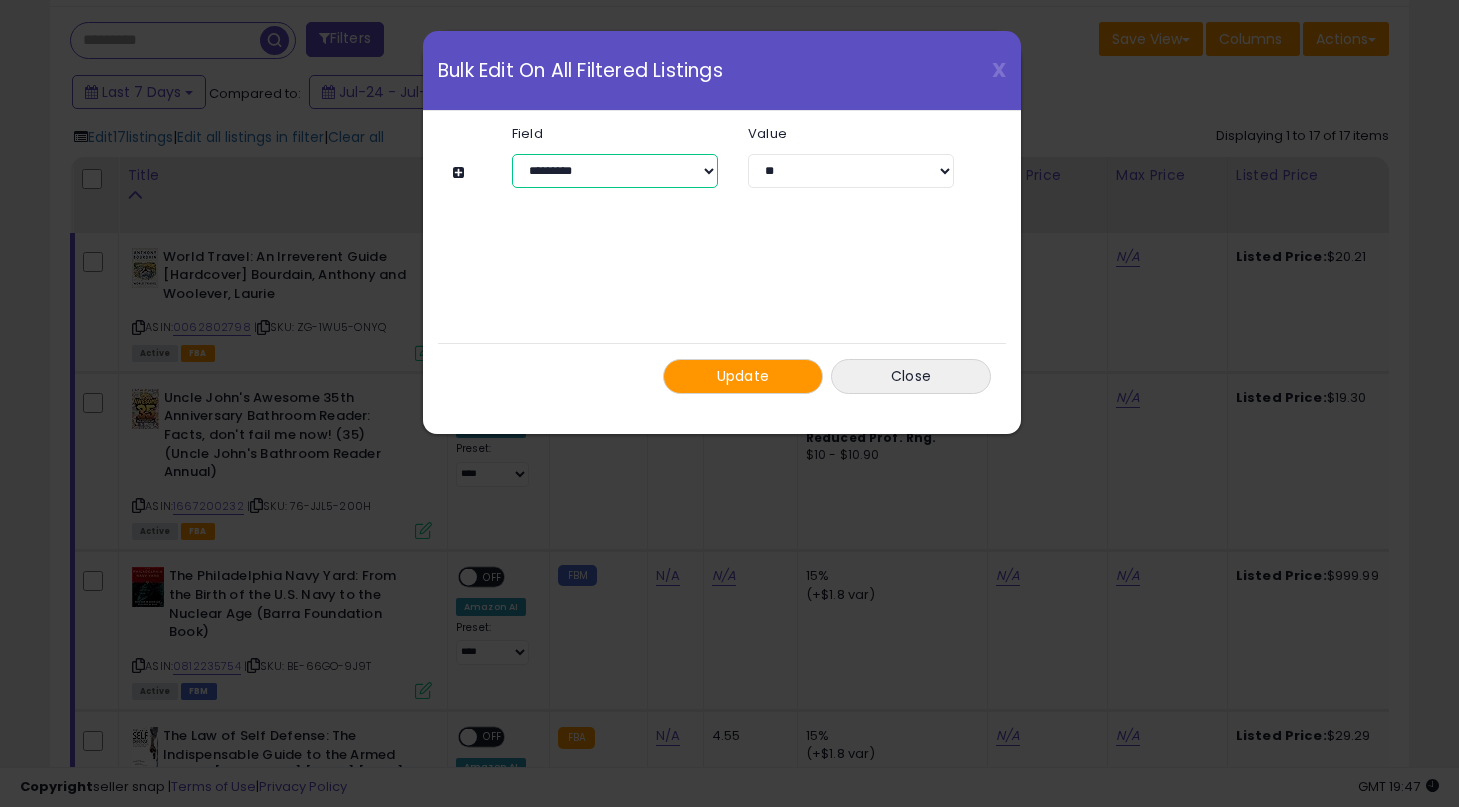 select on "****" 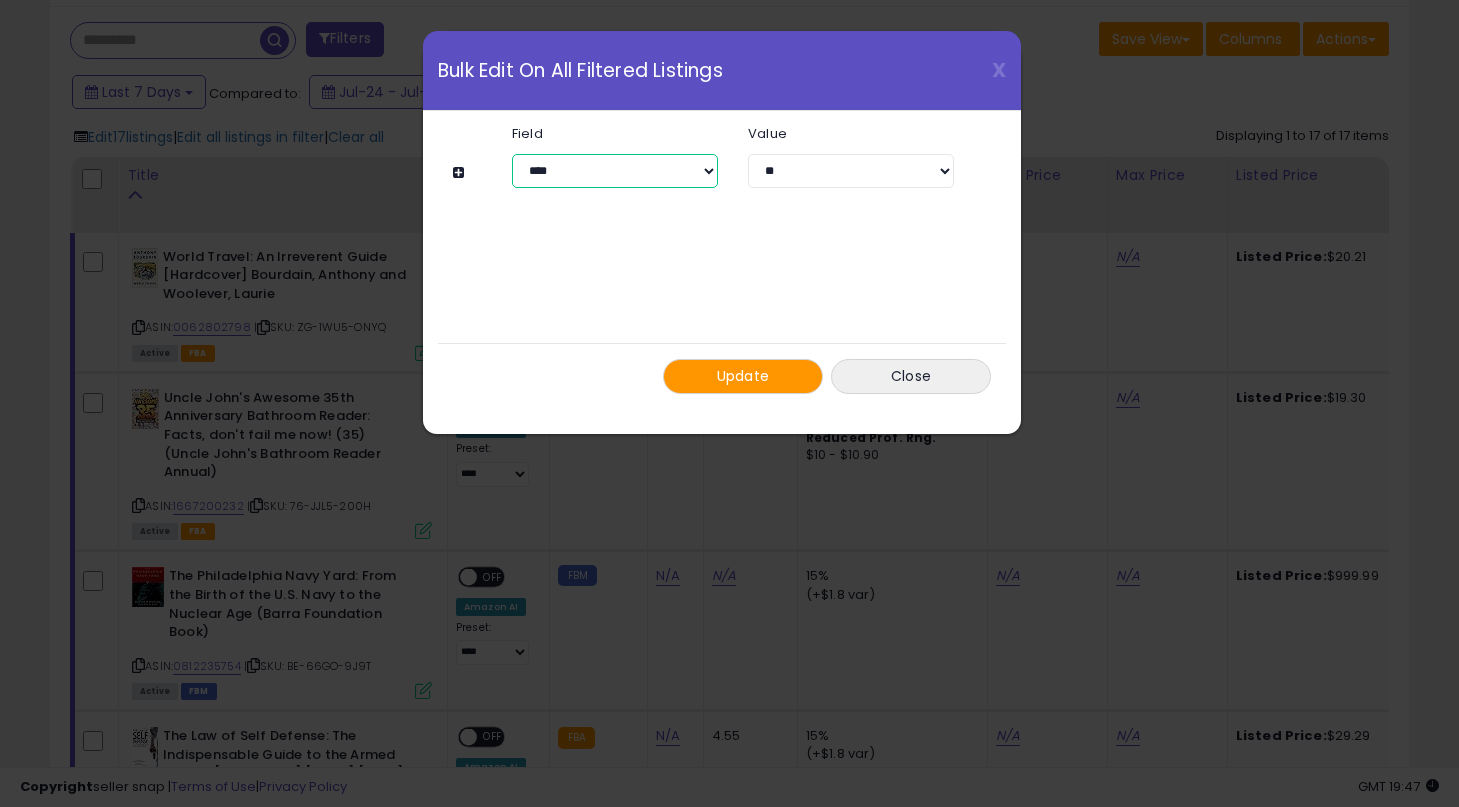 click on "**********" at bounding box center (615, 171) 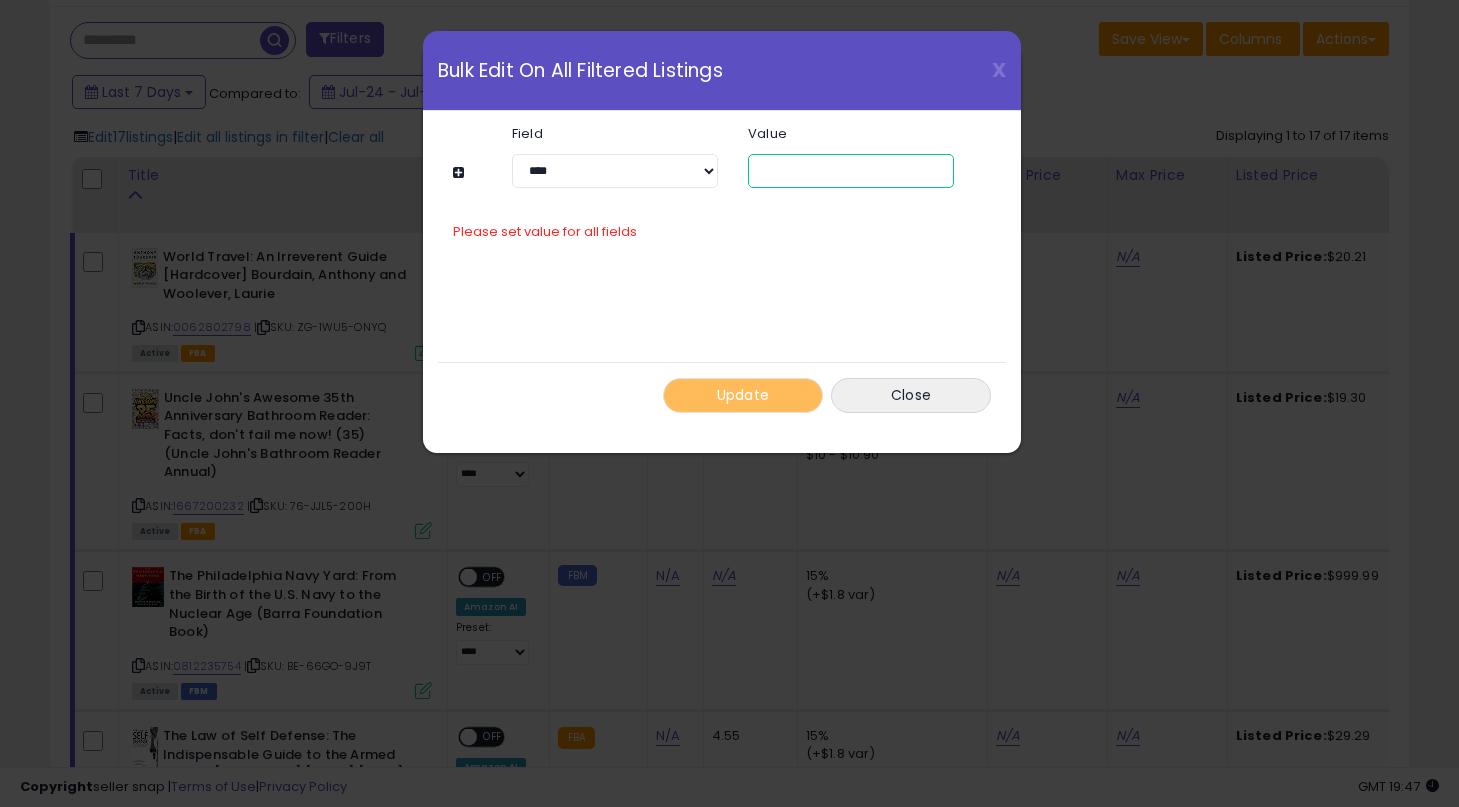 click at bounding box center (851, 171) 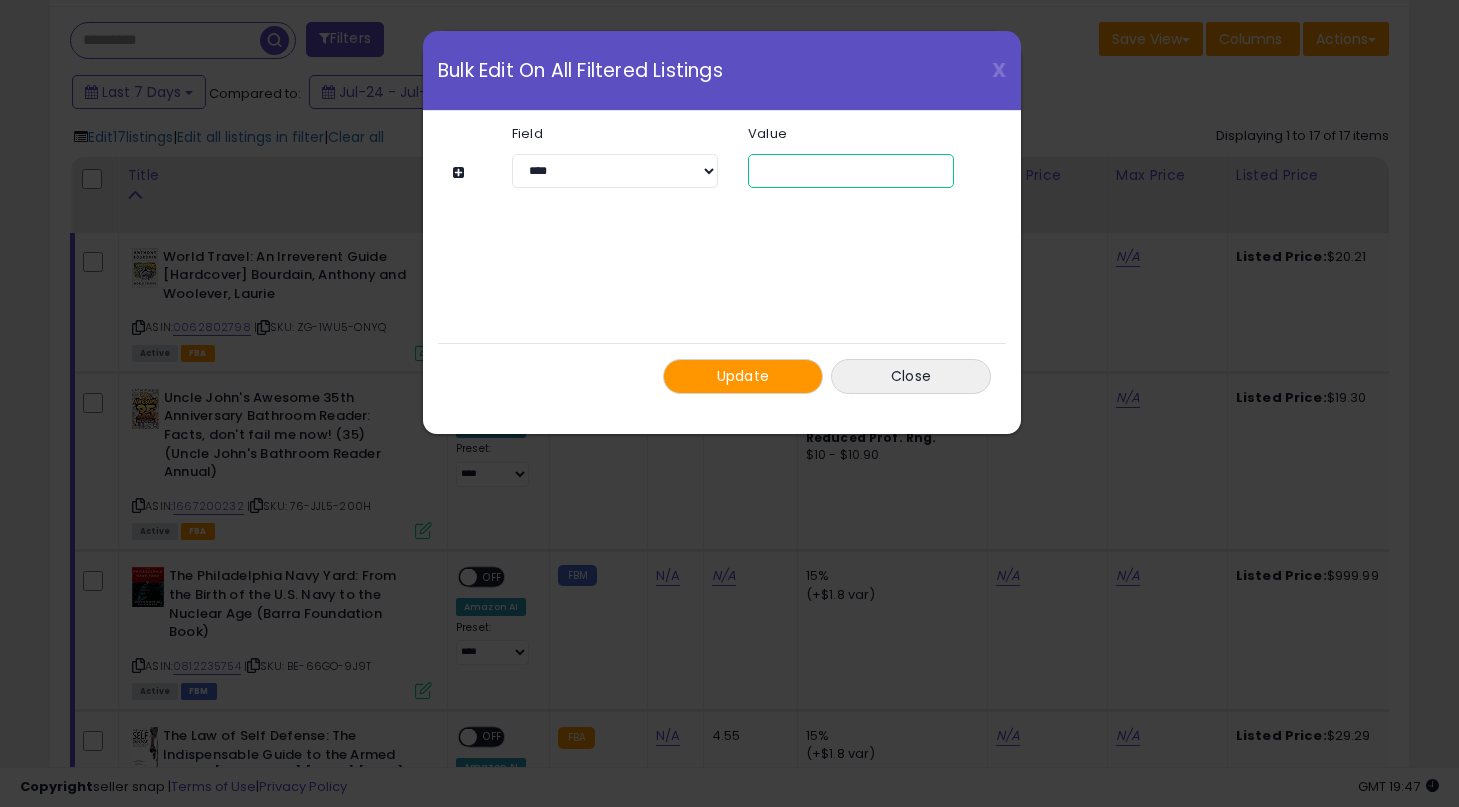 type on "*" 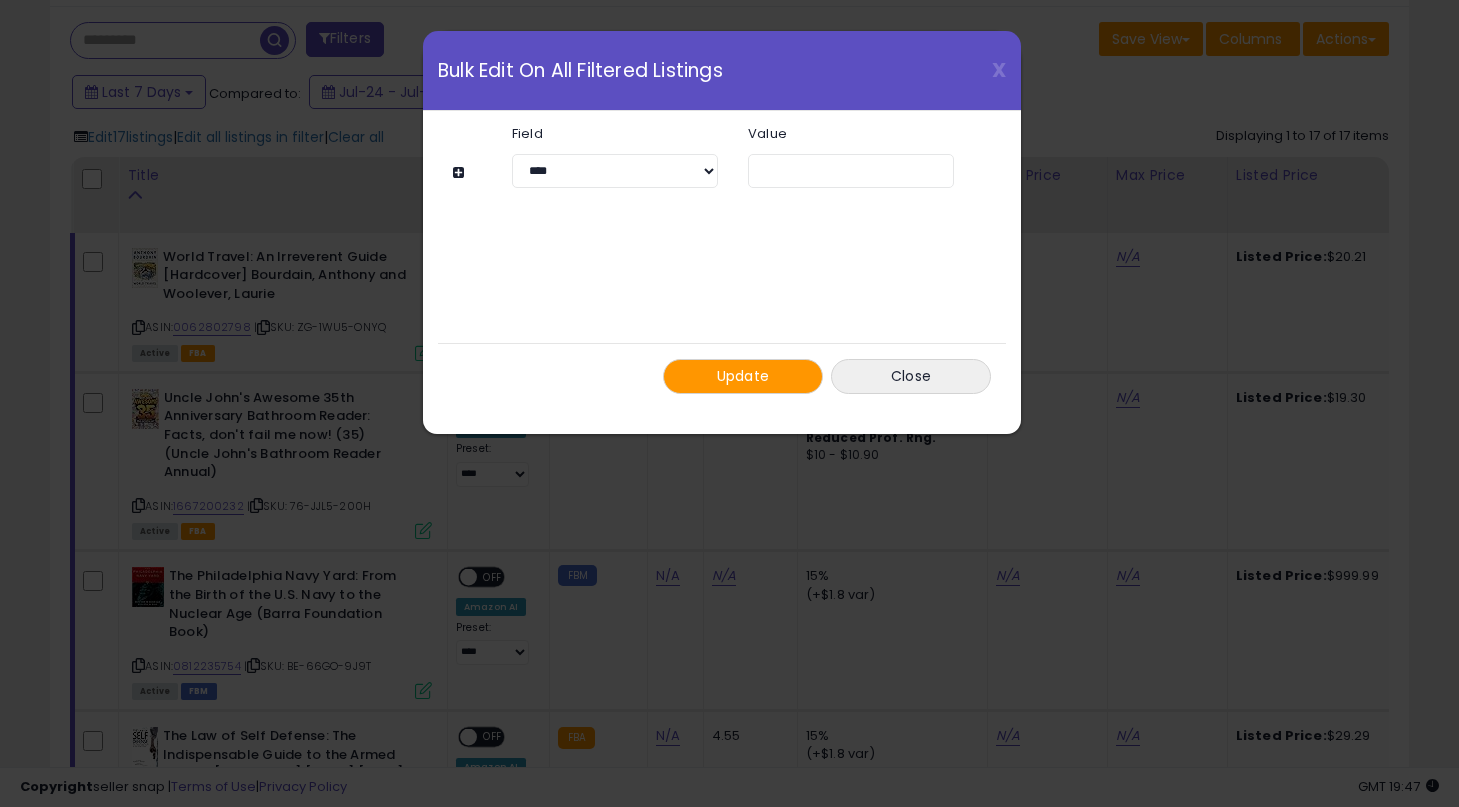 click on "Update" at bounding box center [743, 376] 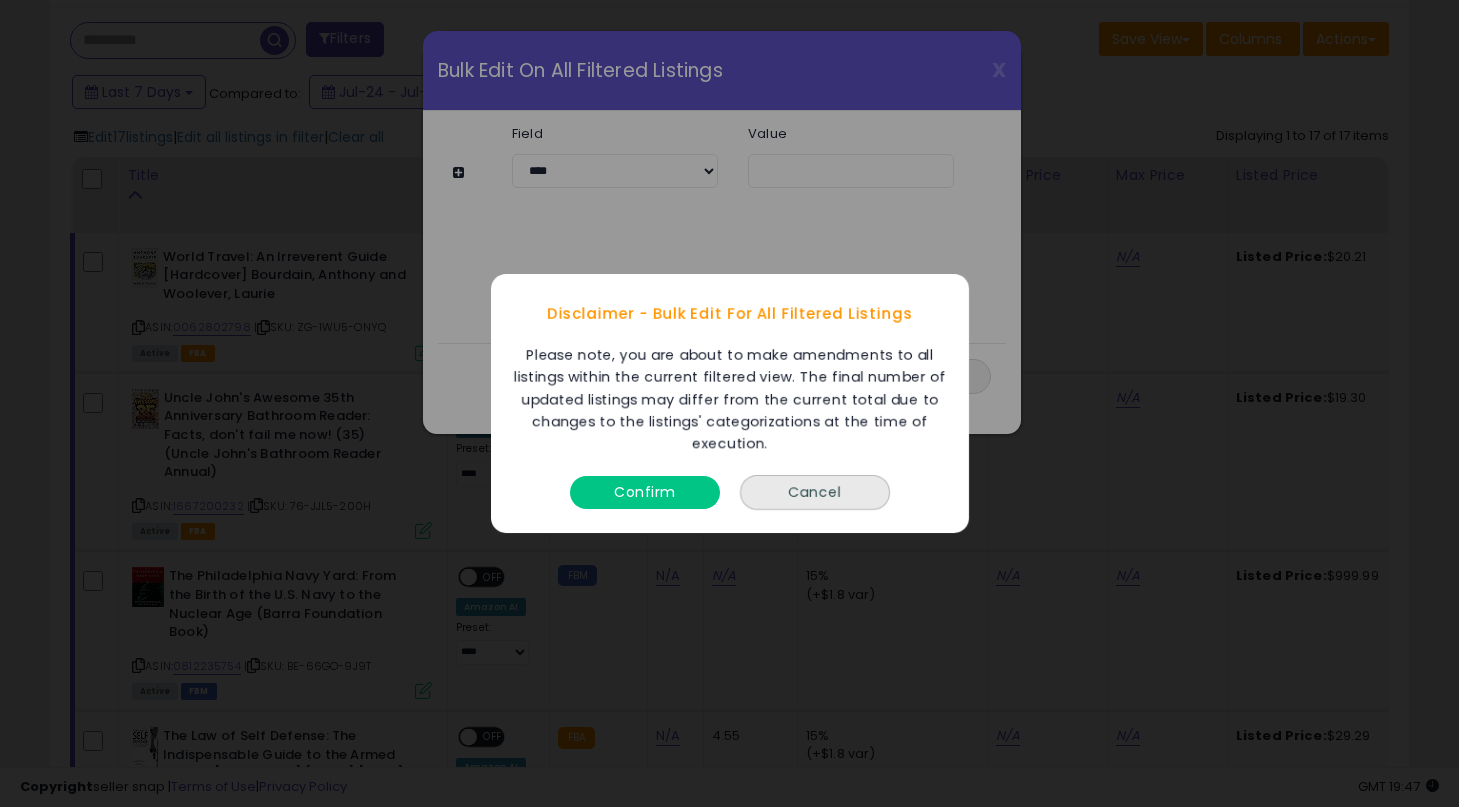 click on "Confirm" at bounding box center [645, 492] 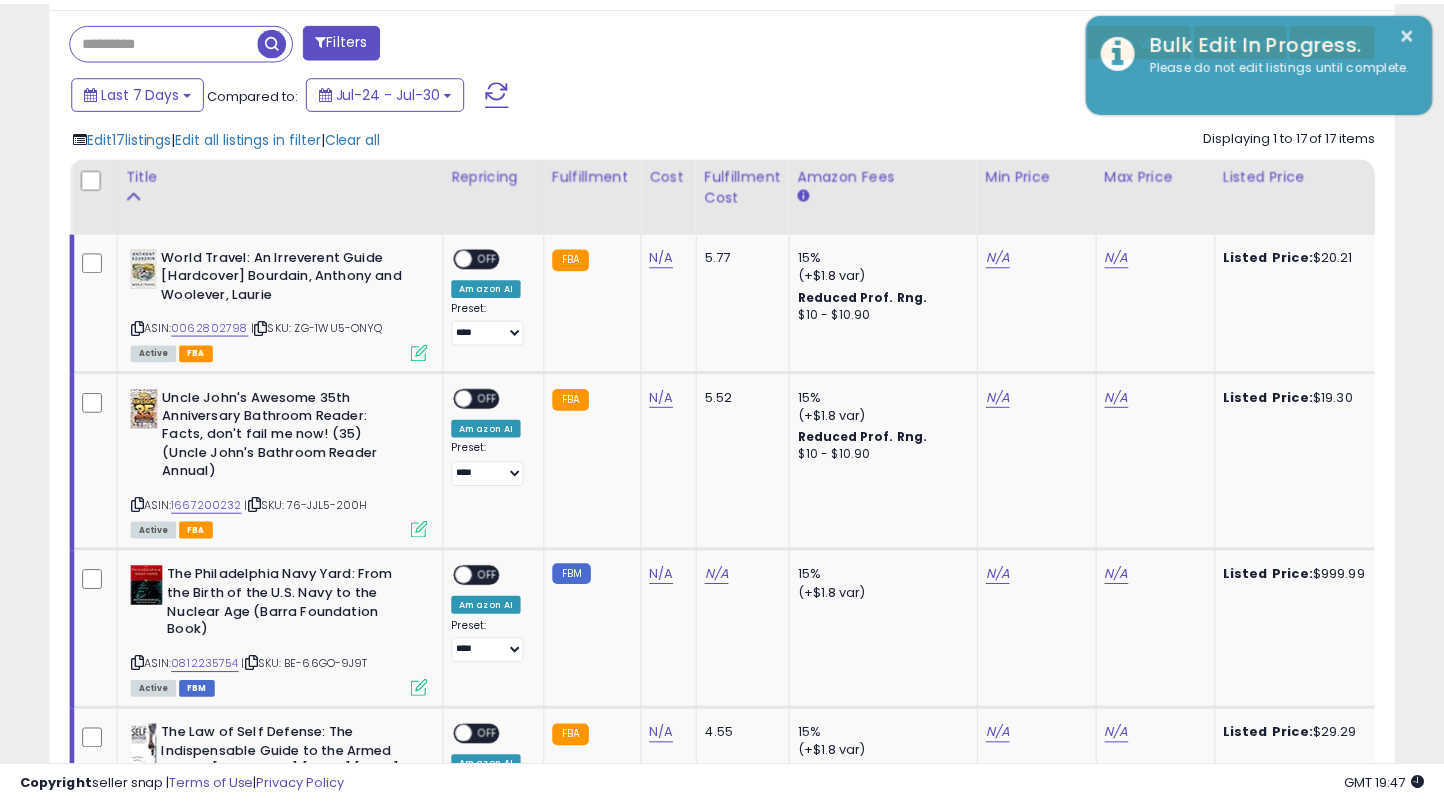 scroll, scrollTop: 410, scrollLeft: 778, axis: both 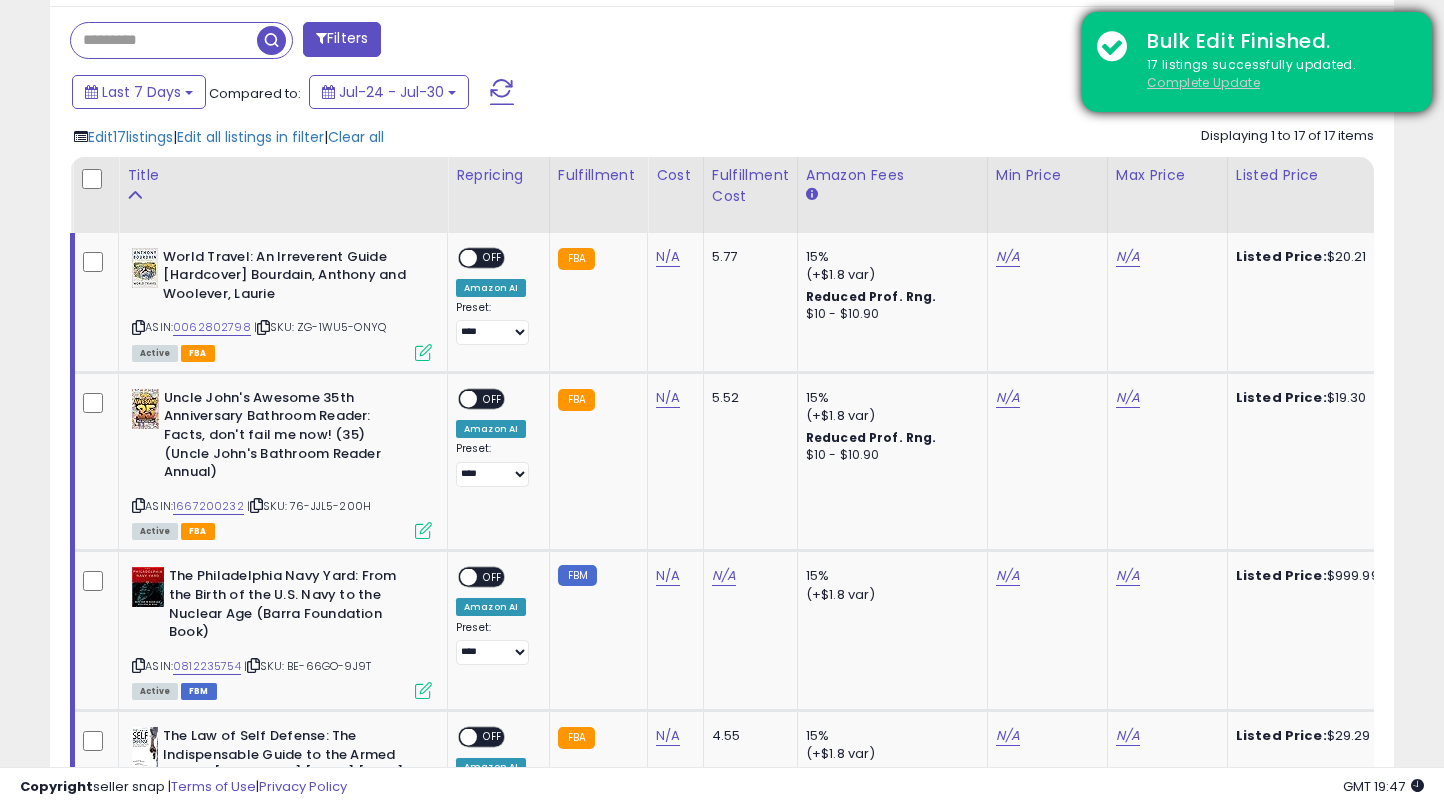 click on "Complete Update" at bounding box center [1203, 82] 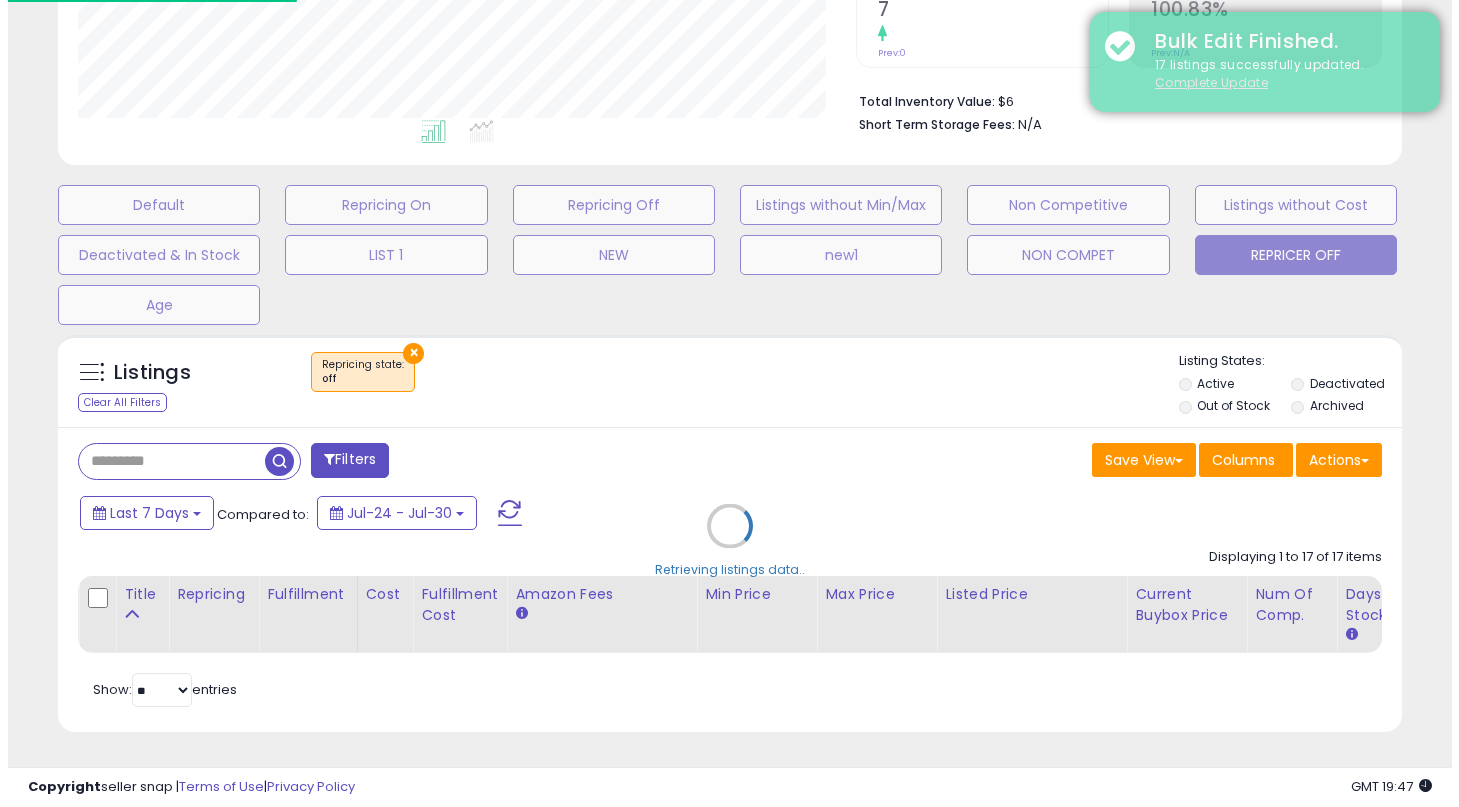 scroll, scrollTop: 460, scrollLeft: 0, axis: vertical 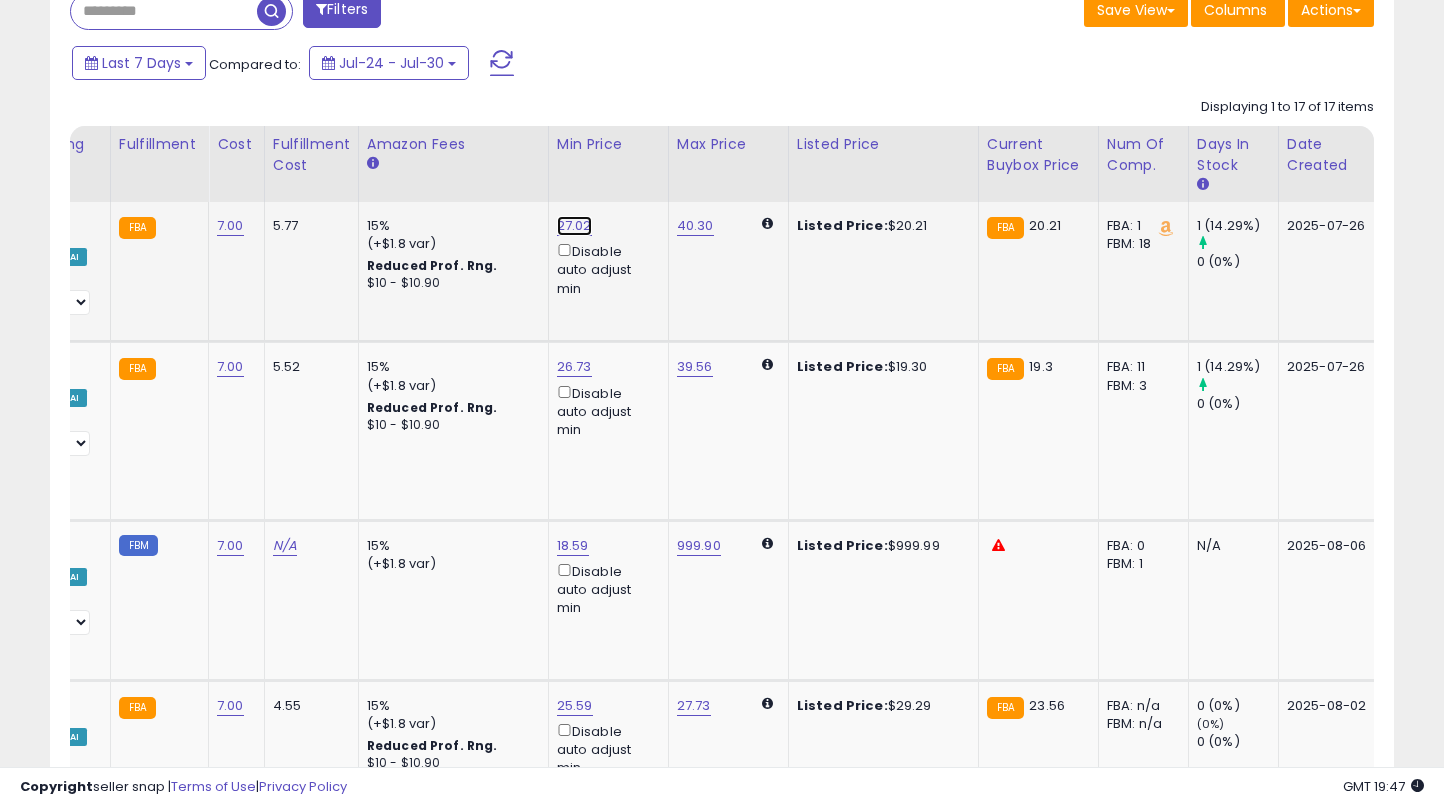 click on "27.02" at bounding box center [574, 226] 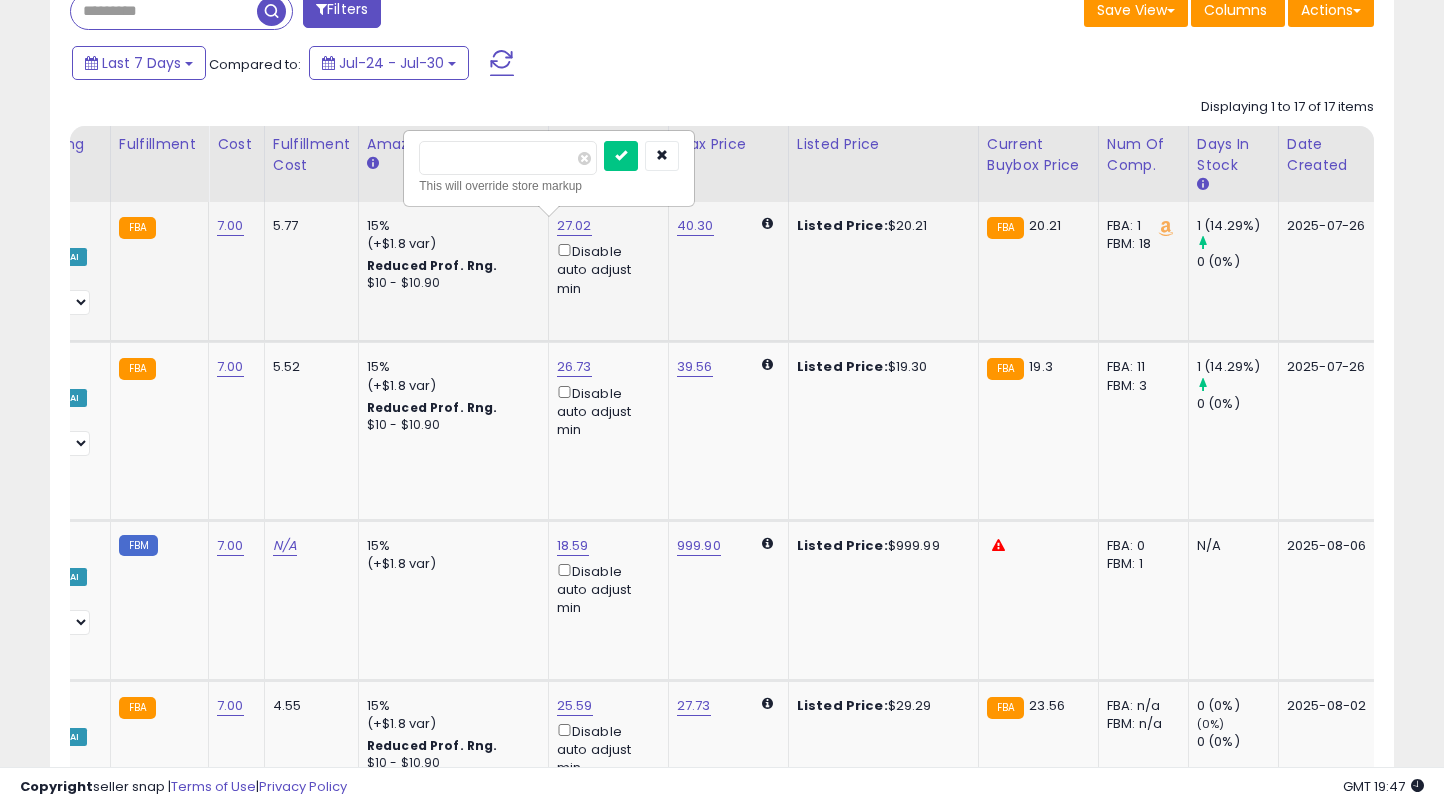 type on "**" 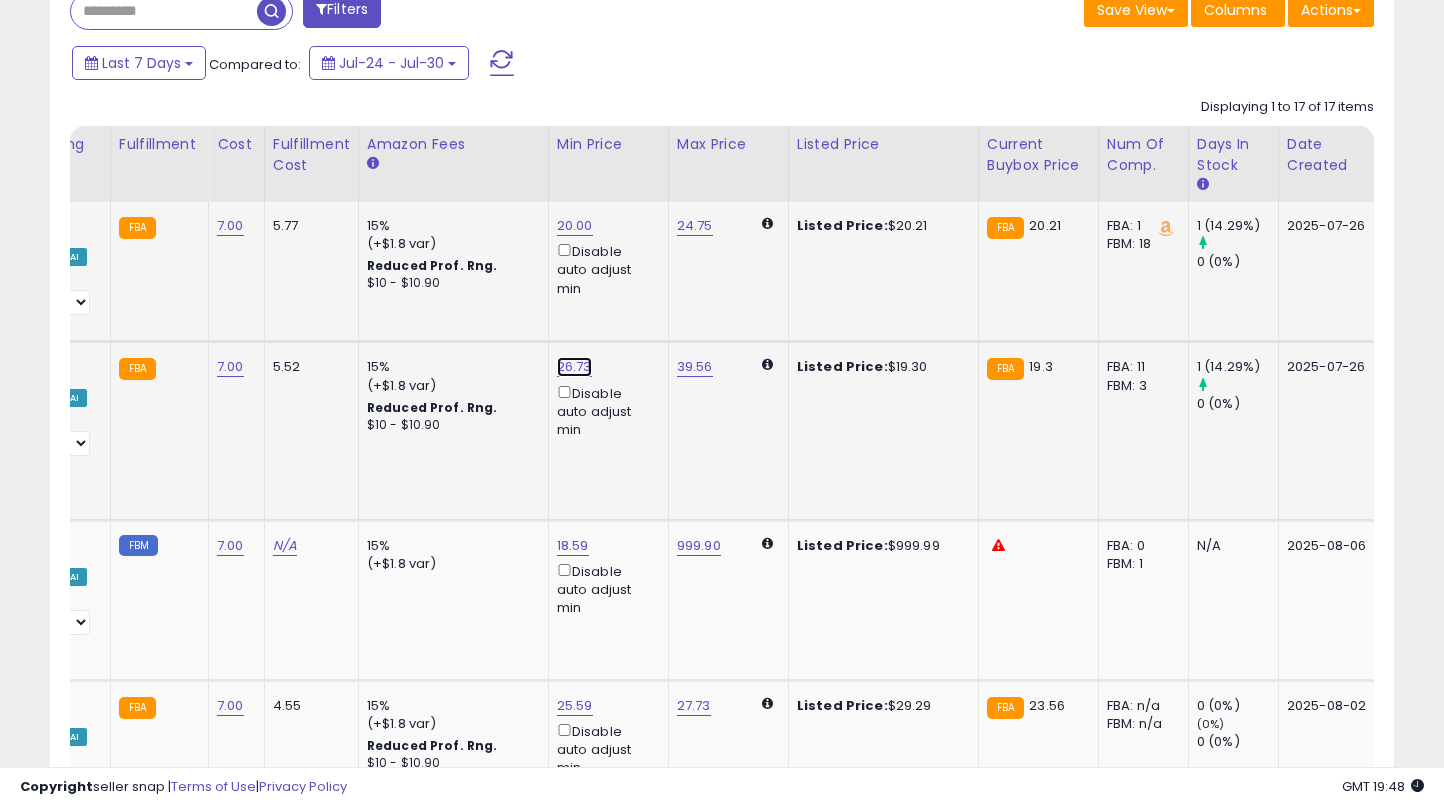 click on "26.73" at bounding box center [575, 226] 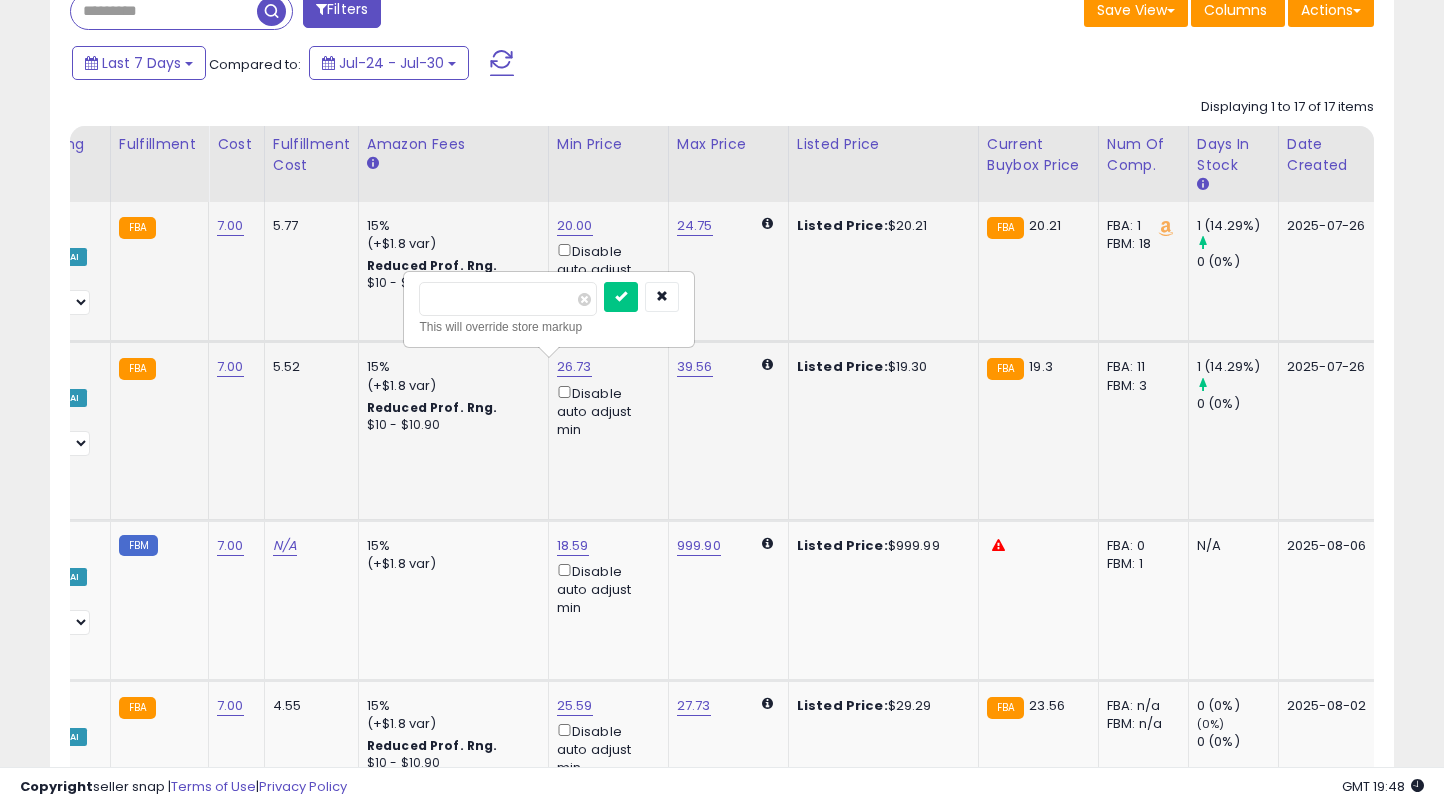 type on "*" 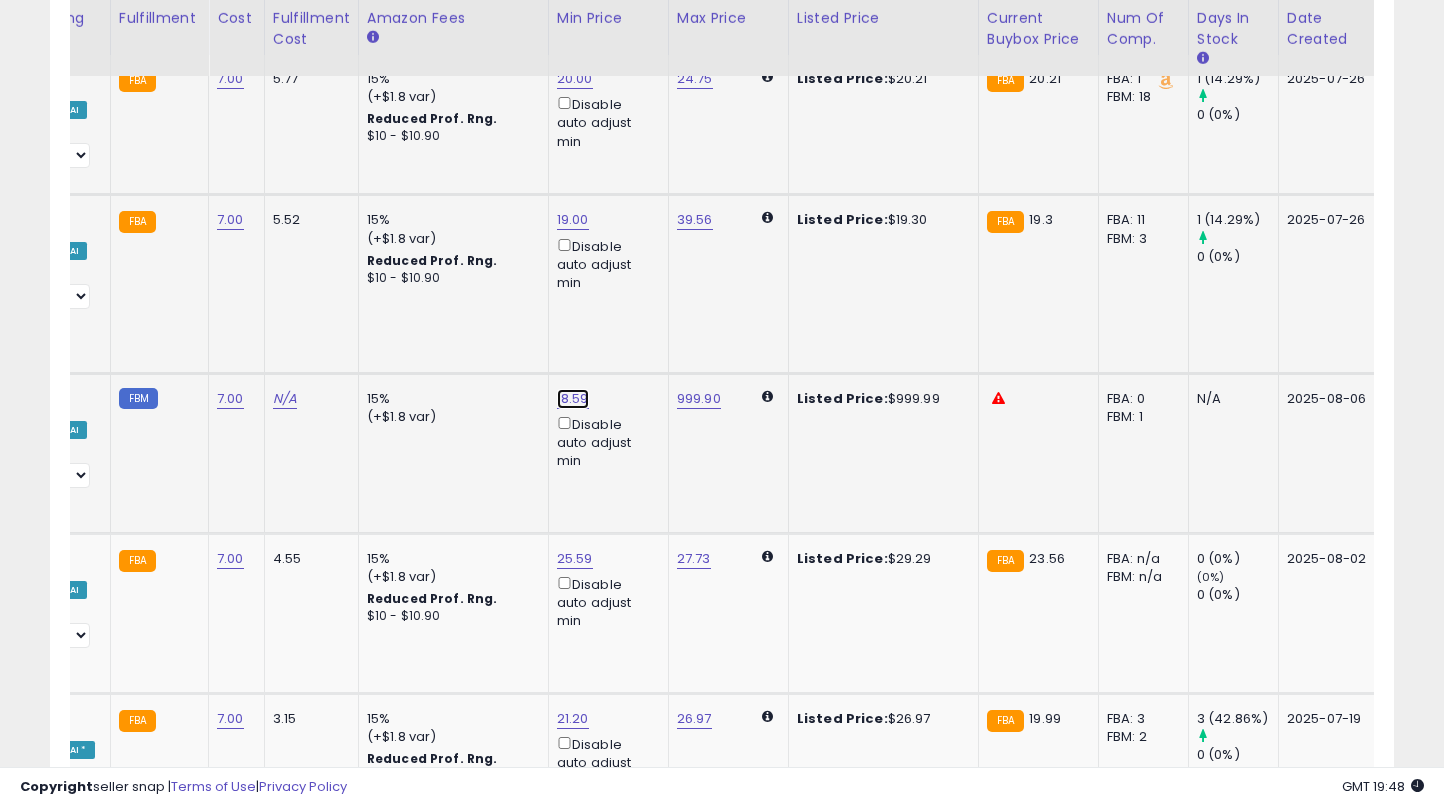 click on "18.59" at bounding box center (575, 79) 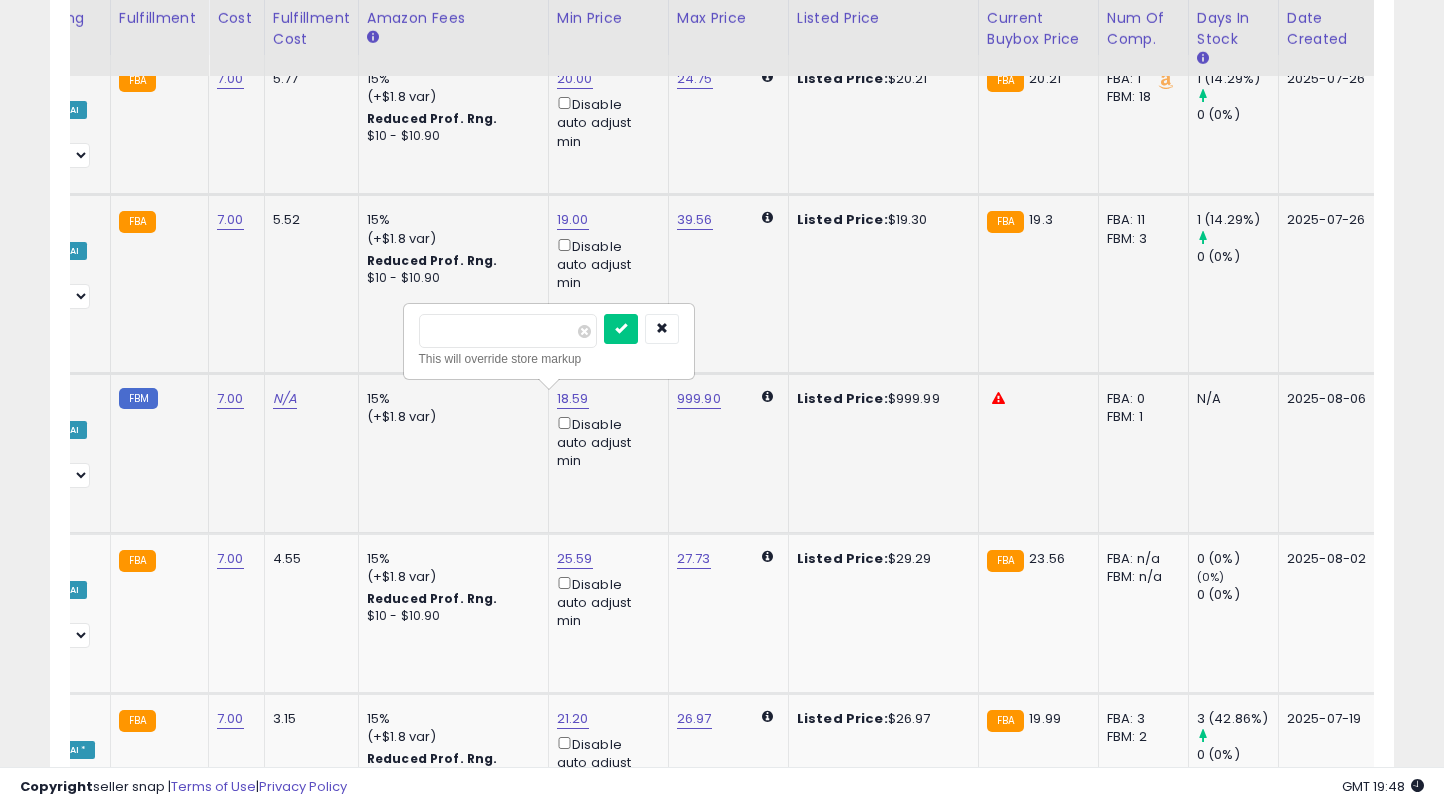 type on "*" 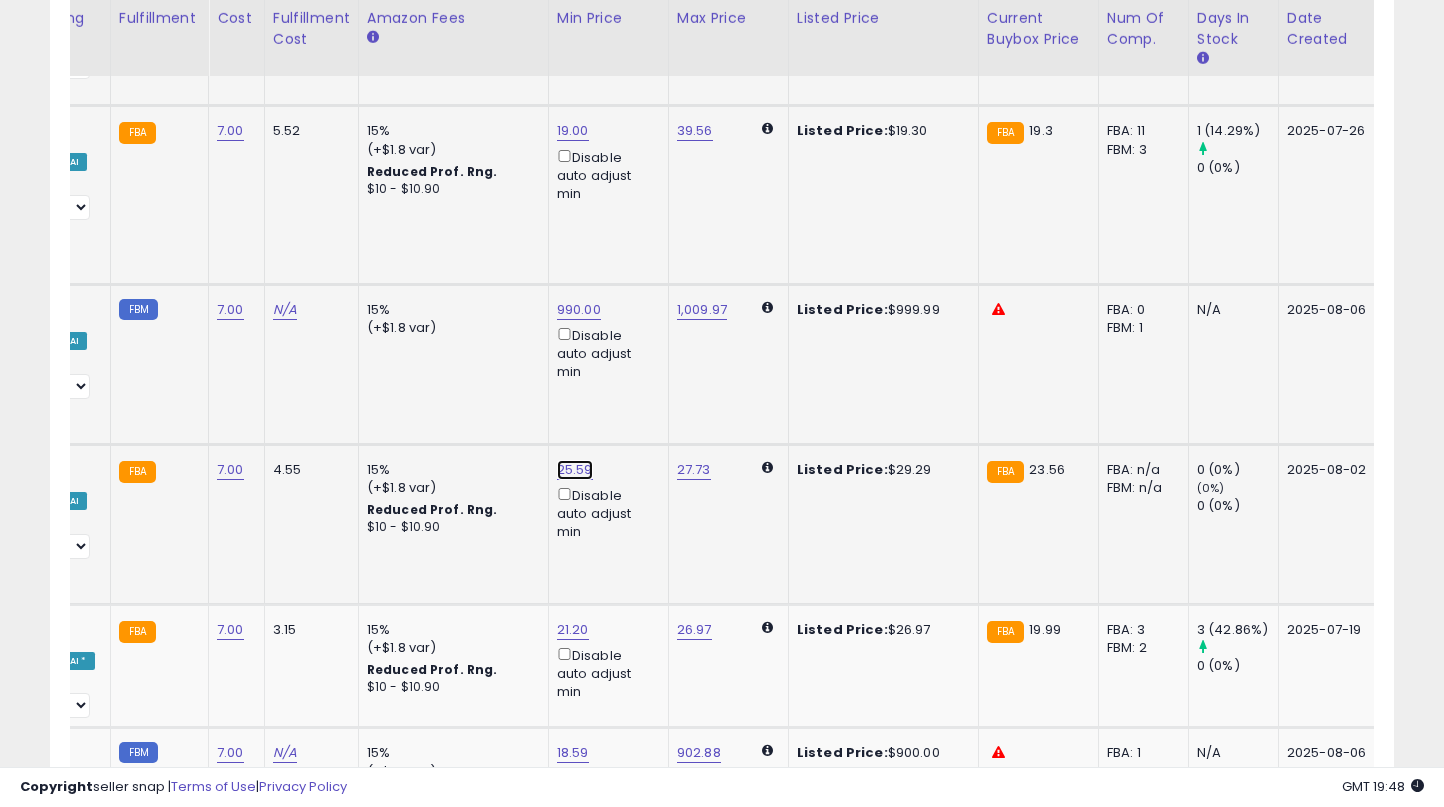 click on "25.59" at bounding box center (575, -10) 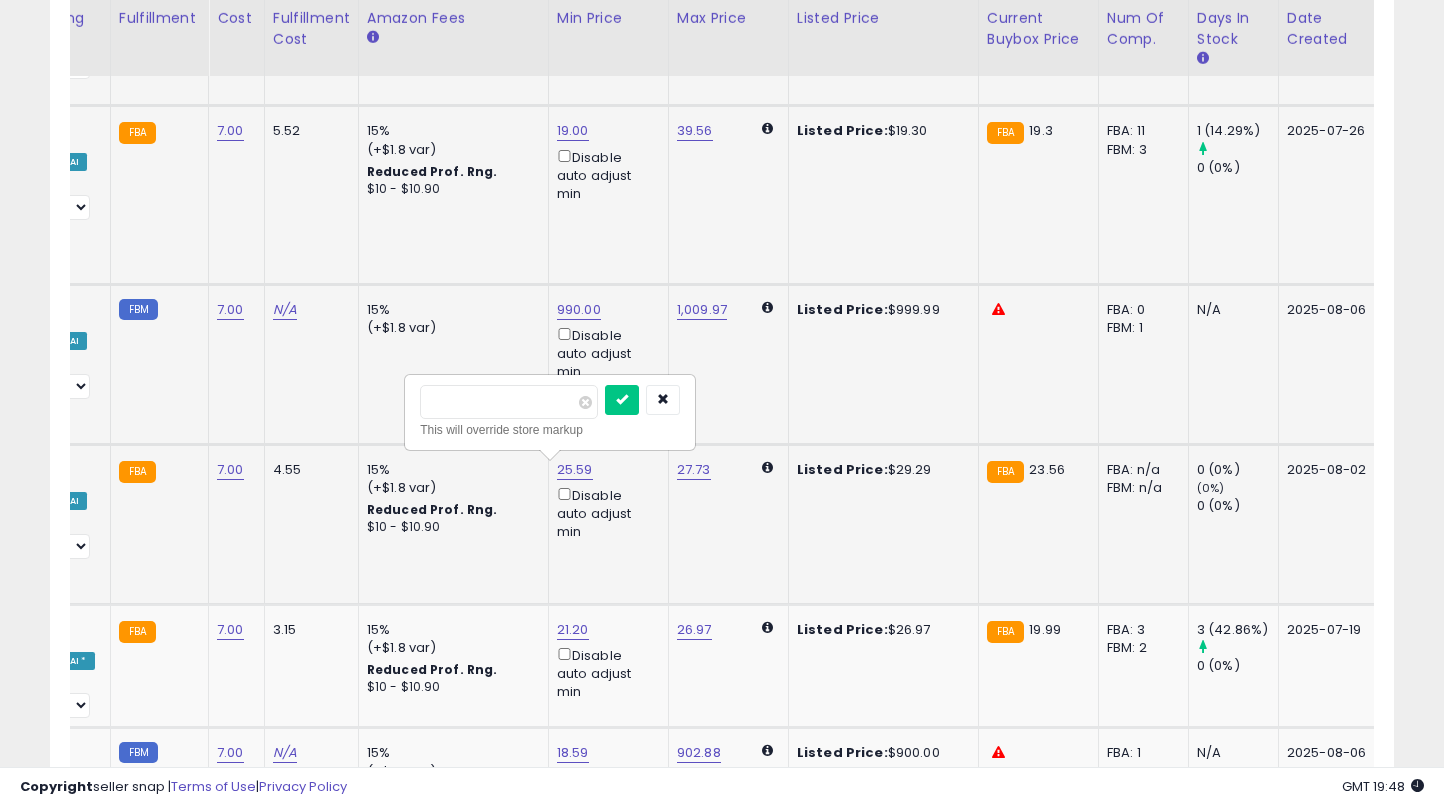 type on "*" 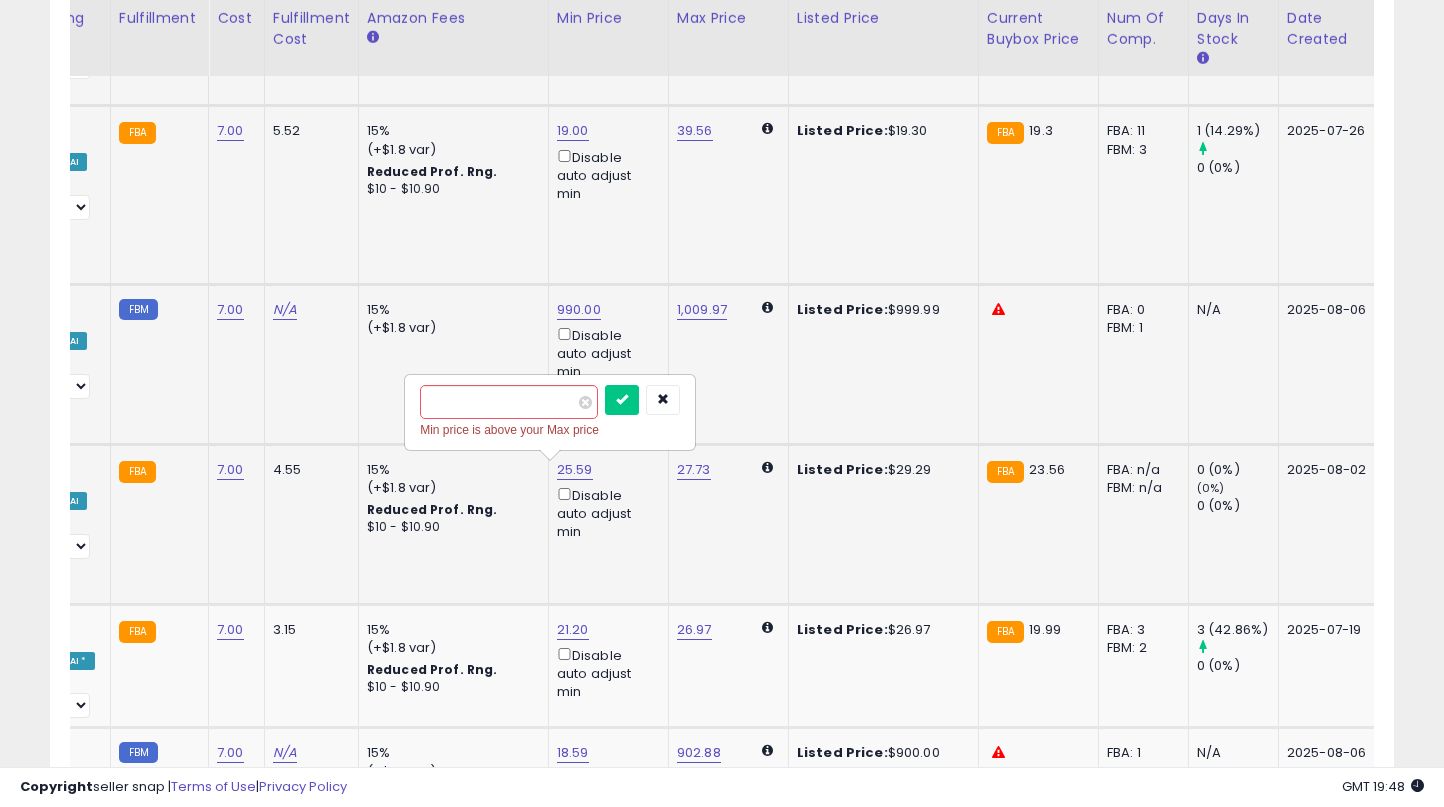 type on "**" 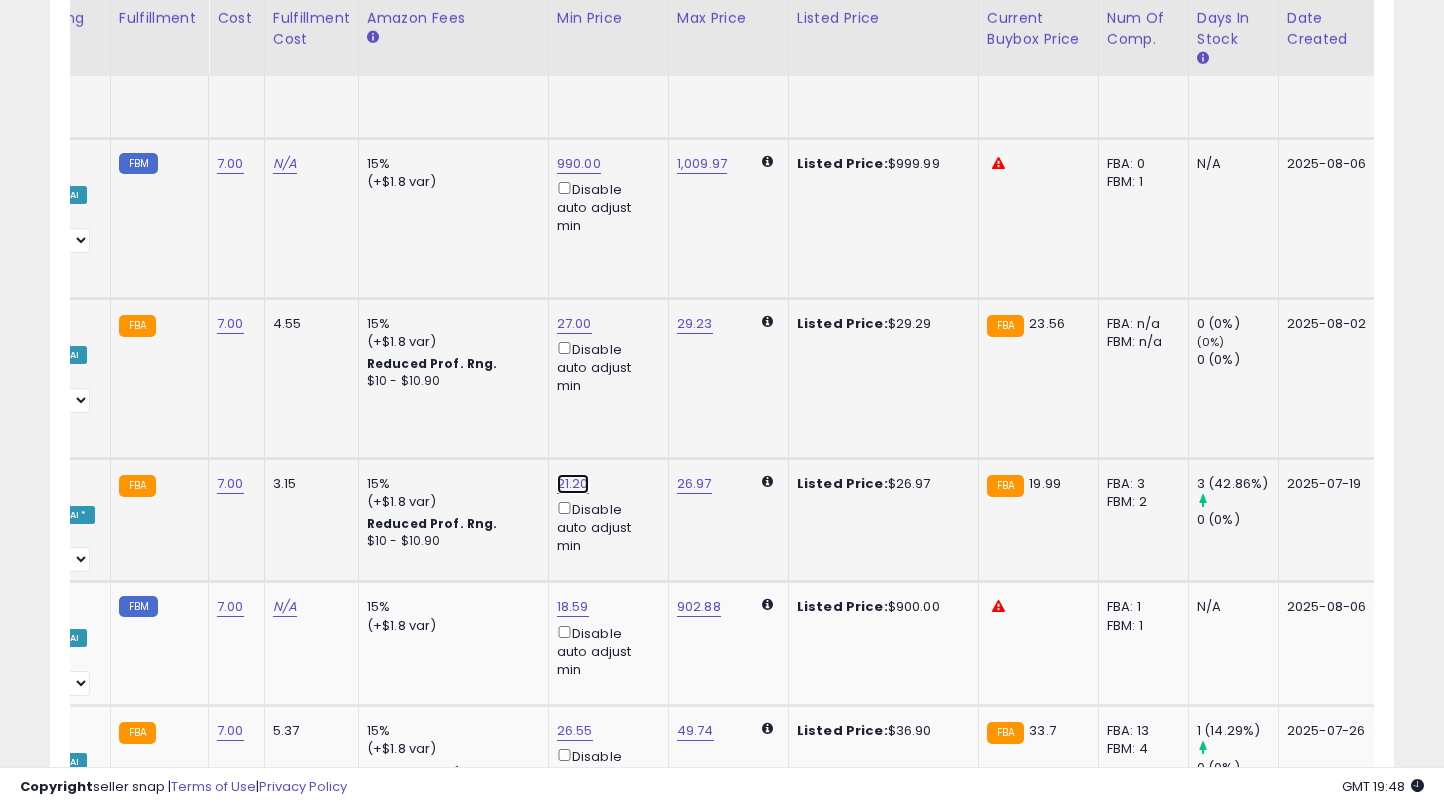 click on "21.20" at bounding box center [575, -156] 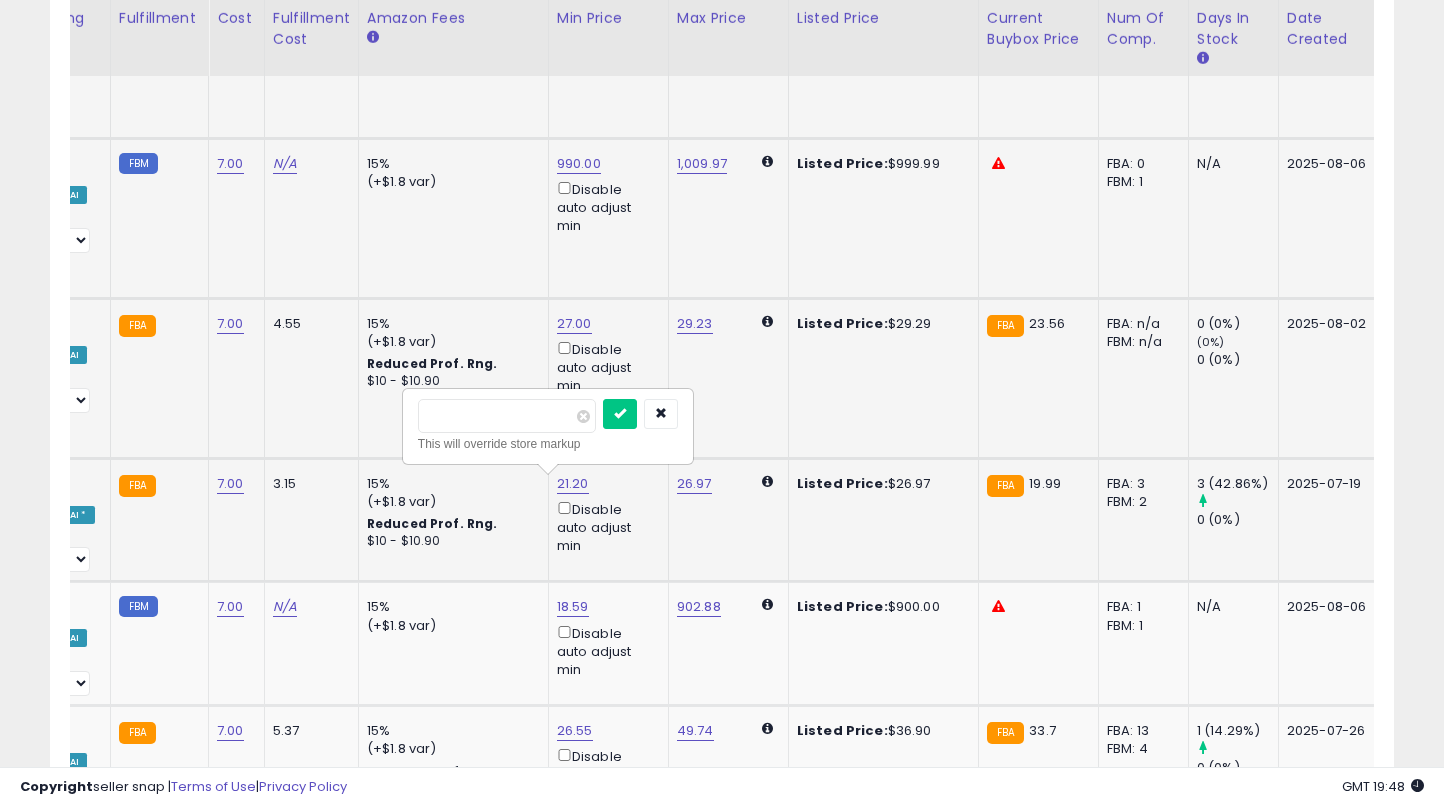 type on "*" 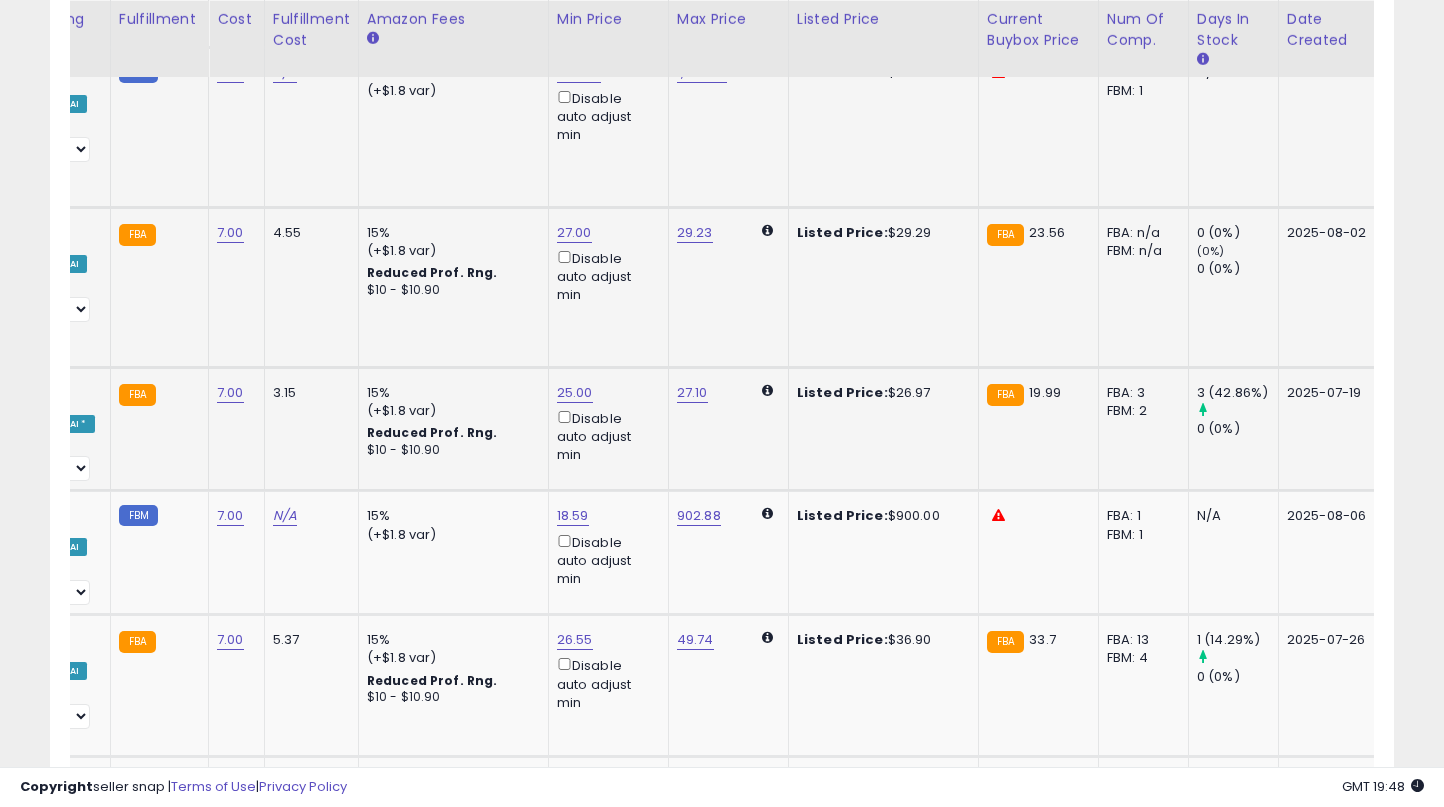 scroll, scrollTop: 1369, scrollLeft: 0, axis: vertical 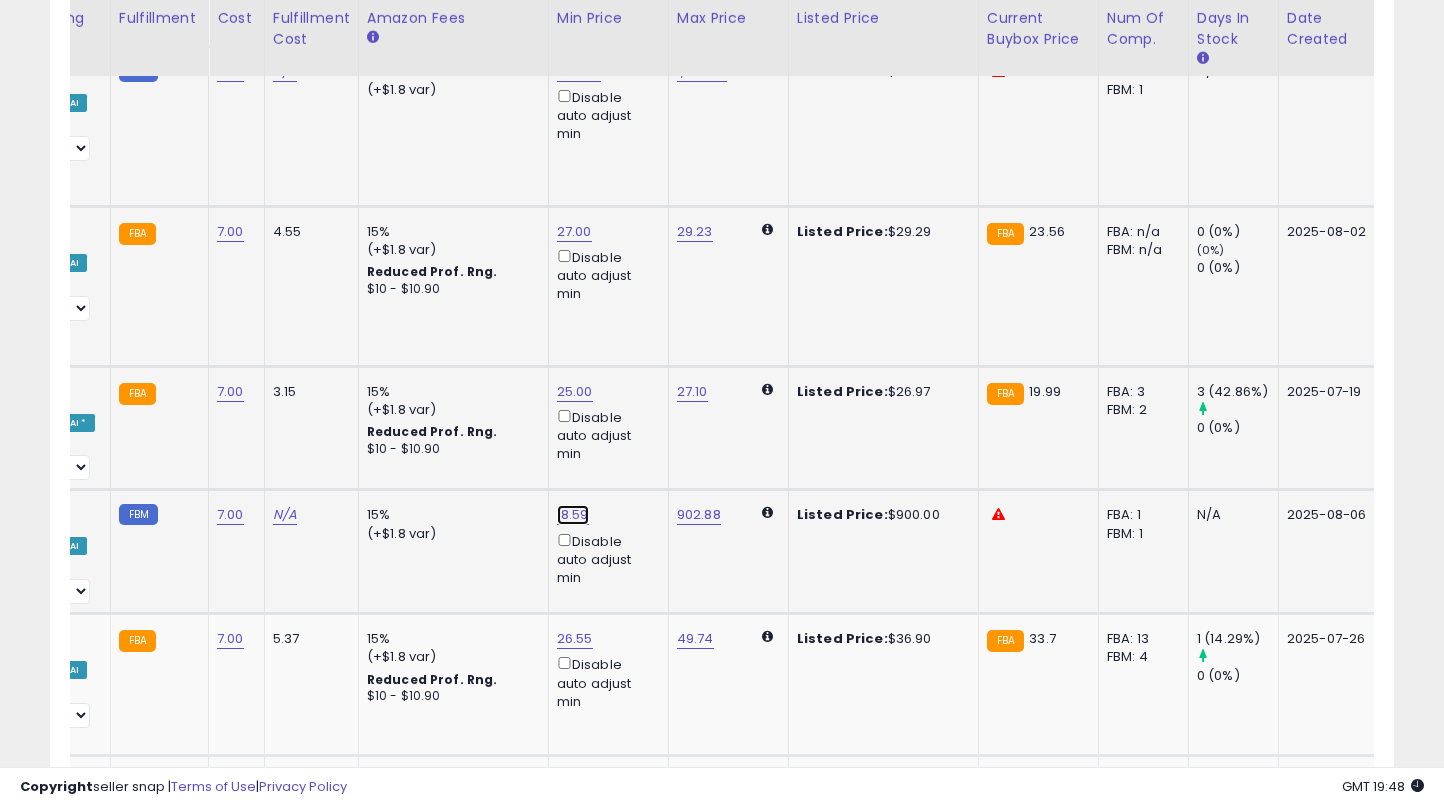 click on "18.59" at bounding box center [575, -248] 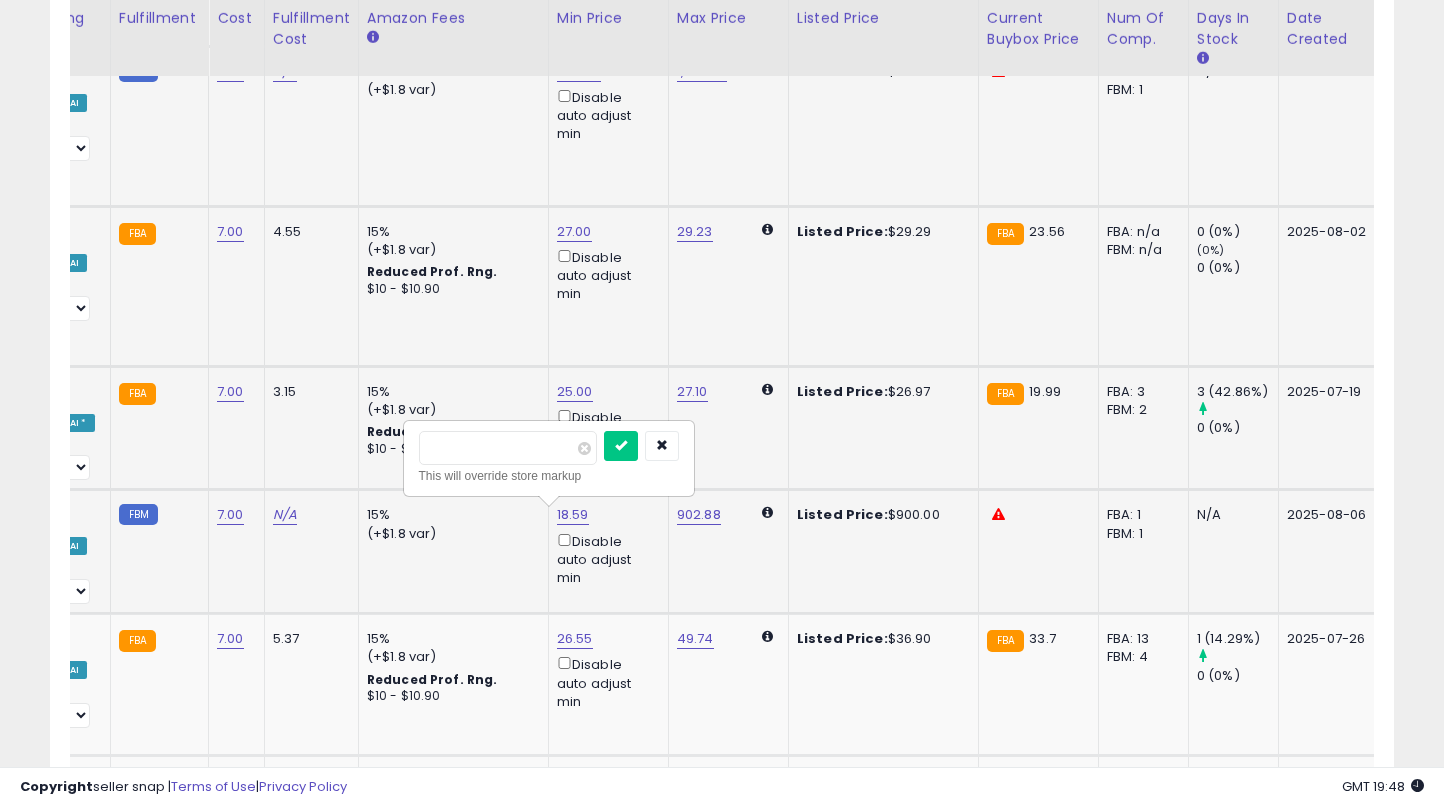 type on "*" 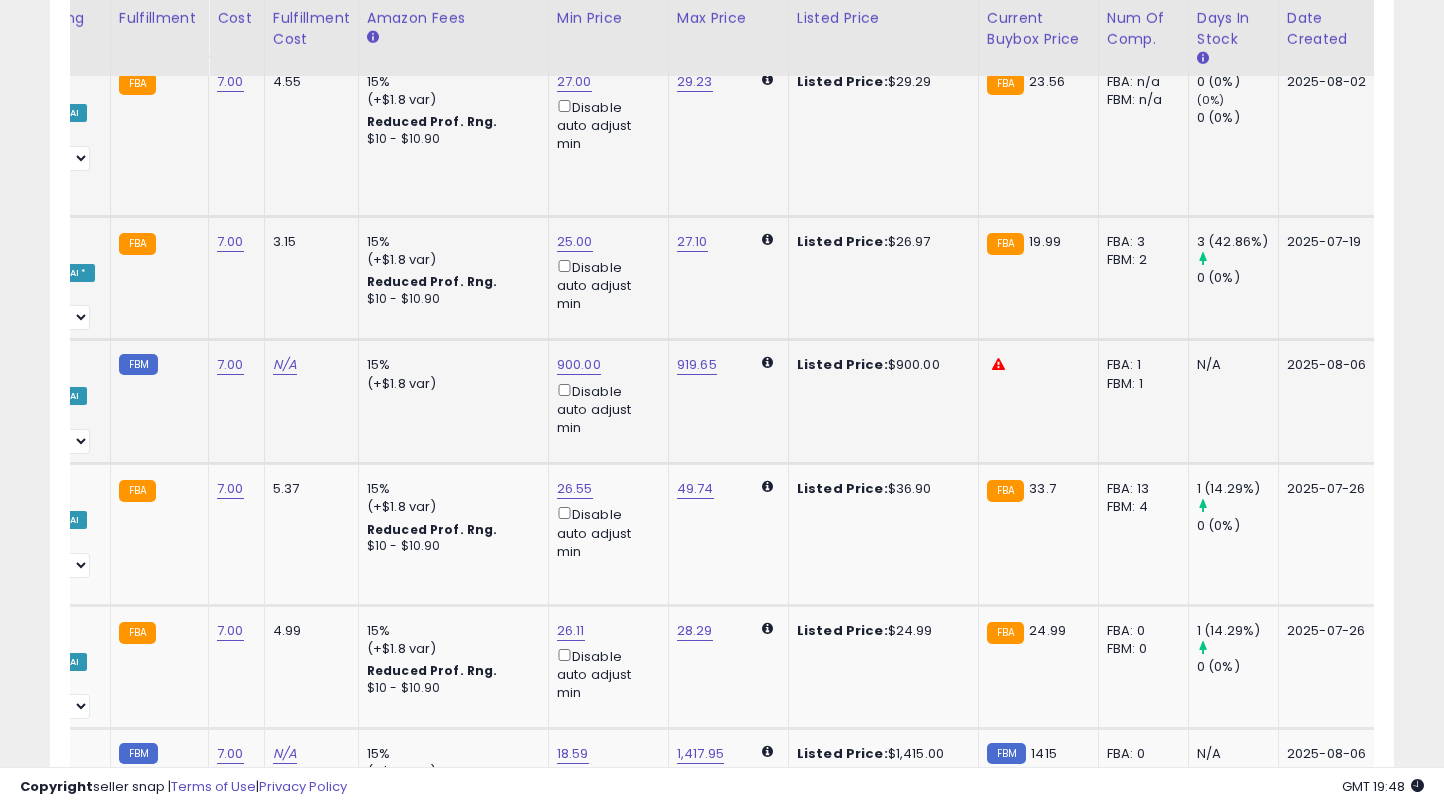 scroll, scrollTop: 1520, scrollLeft: 0, axis: vertical 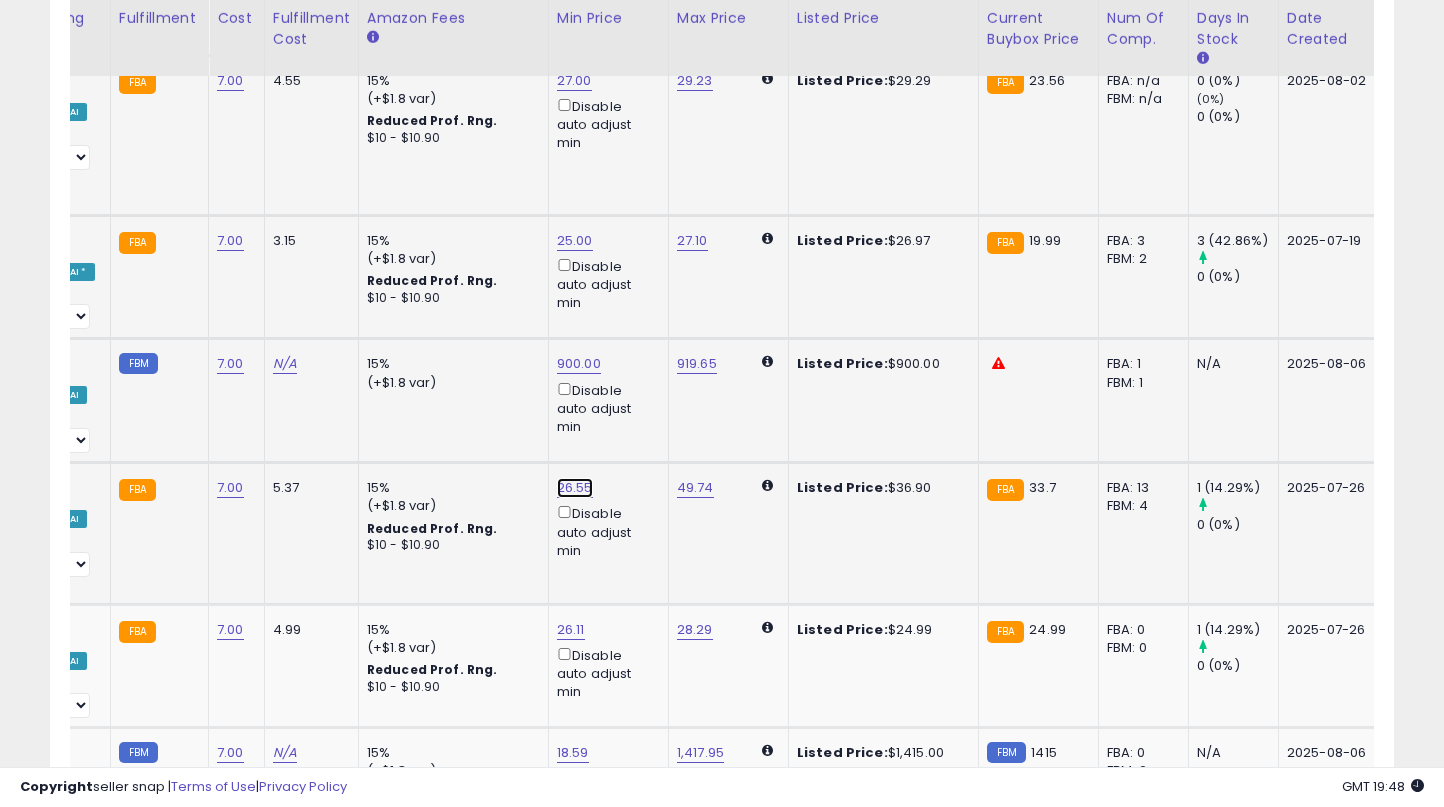 click on "26.55" at bounding box center (575, -399) 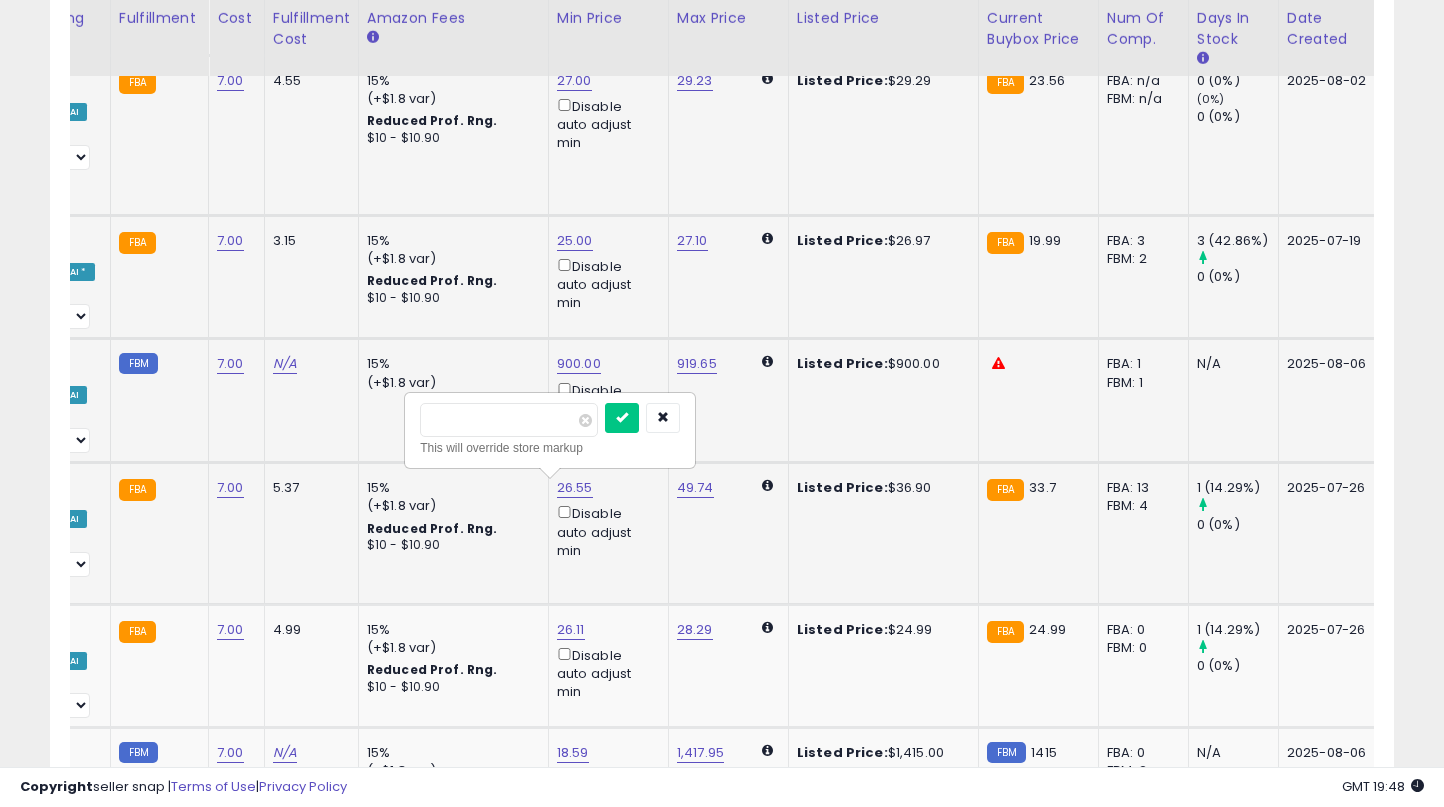 type on "*" 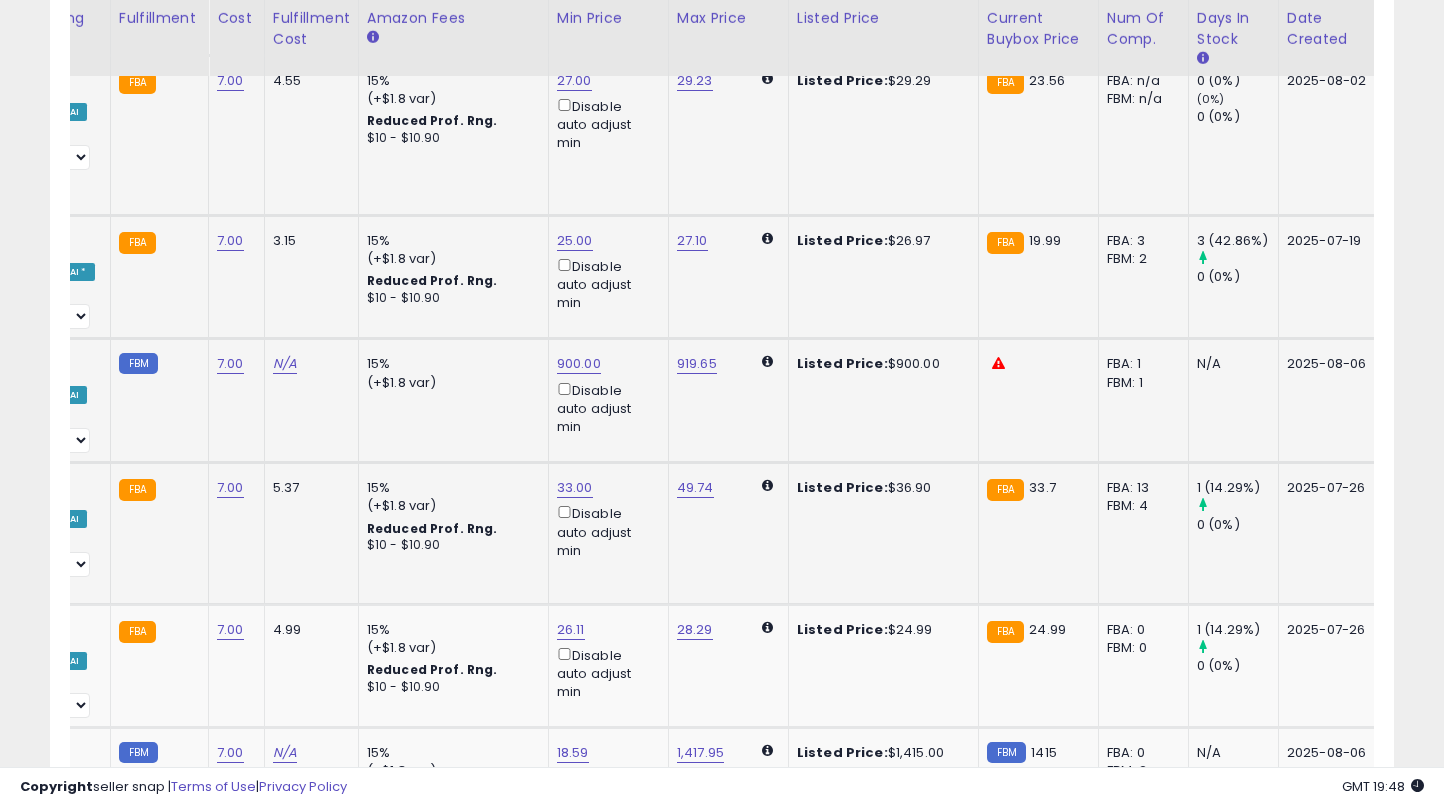 scroll, scrollTop: 1664, scrollLeft: 0, axis: vertical 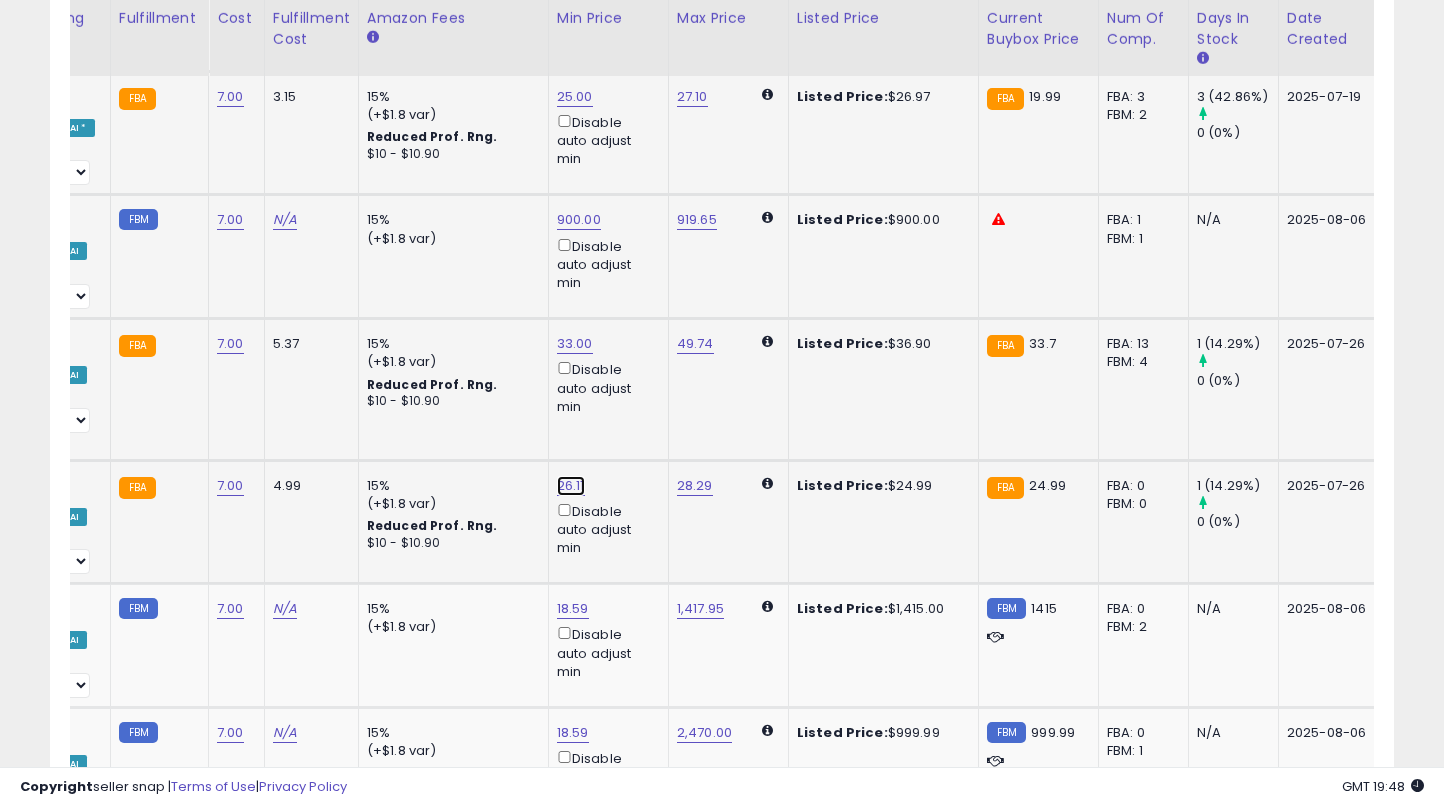 click on "26.11" at bounding box center (575, -543) 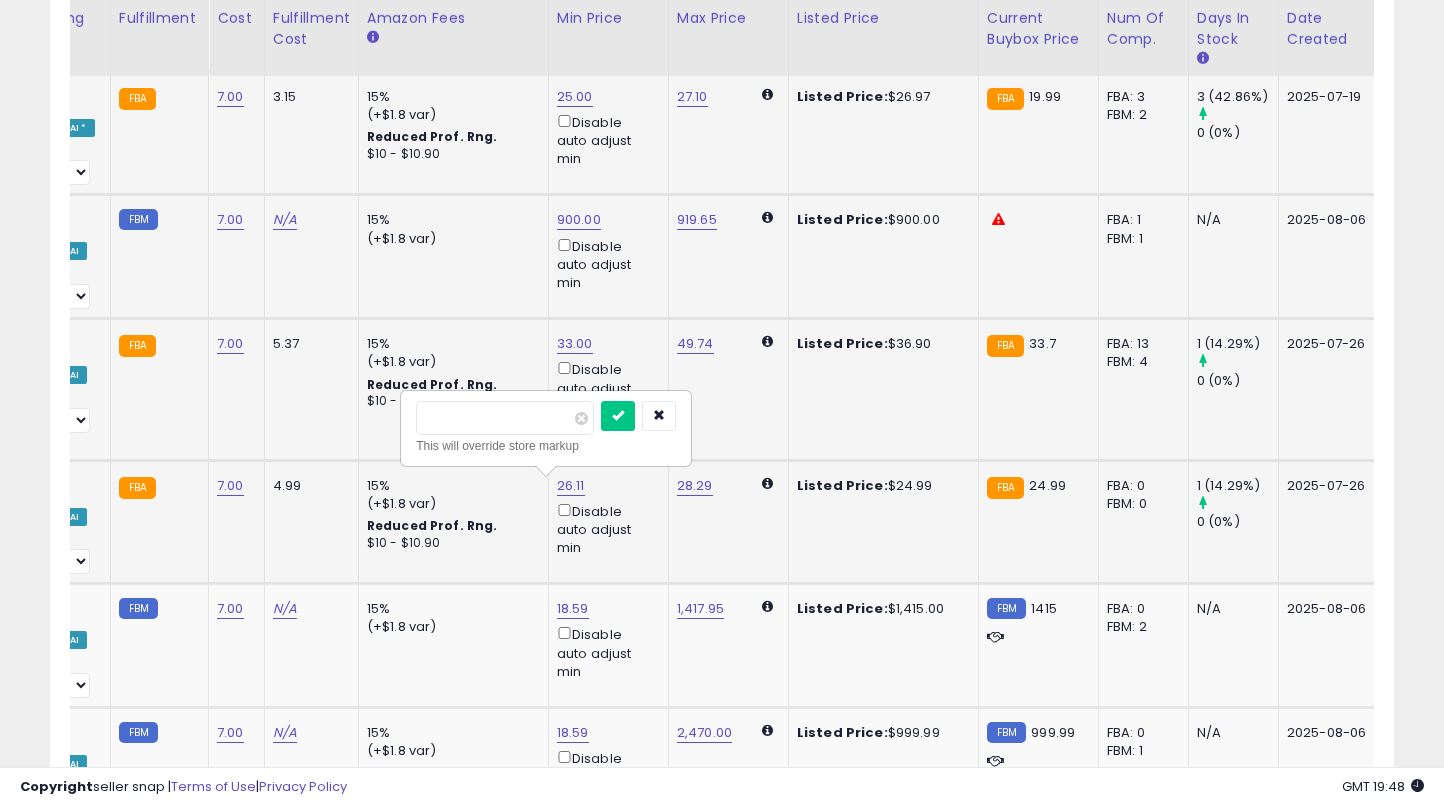 type on "**" 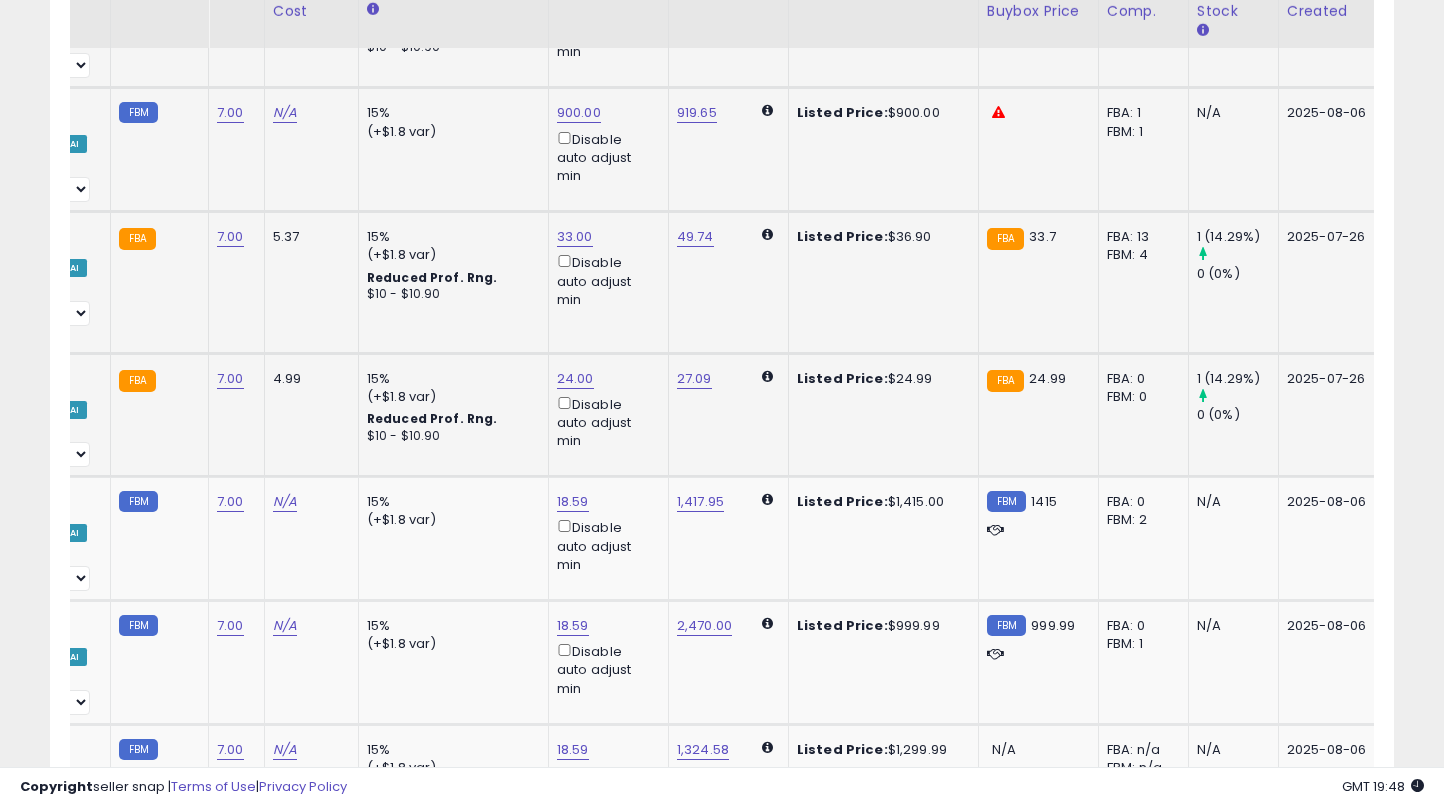 scroll, scrollTop: 1772, scrollLeft: 0, axis: vertical 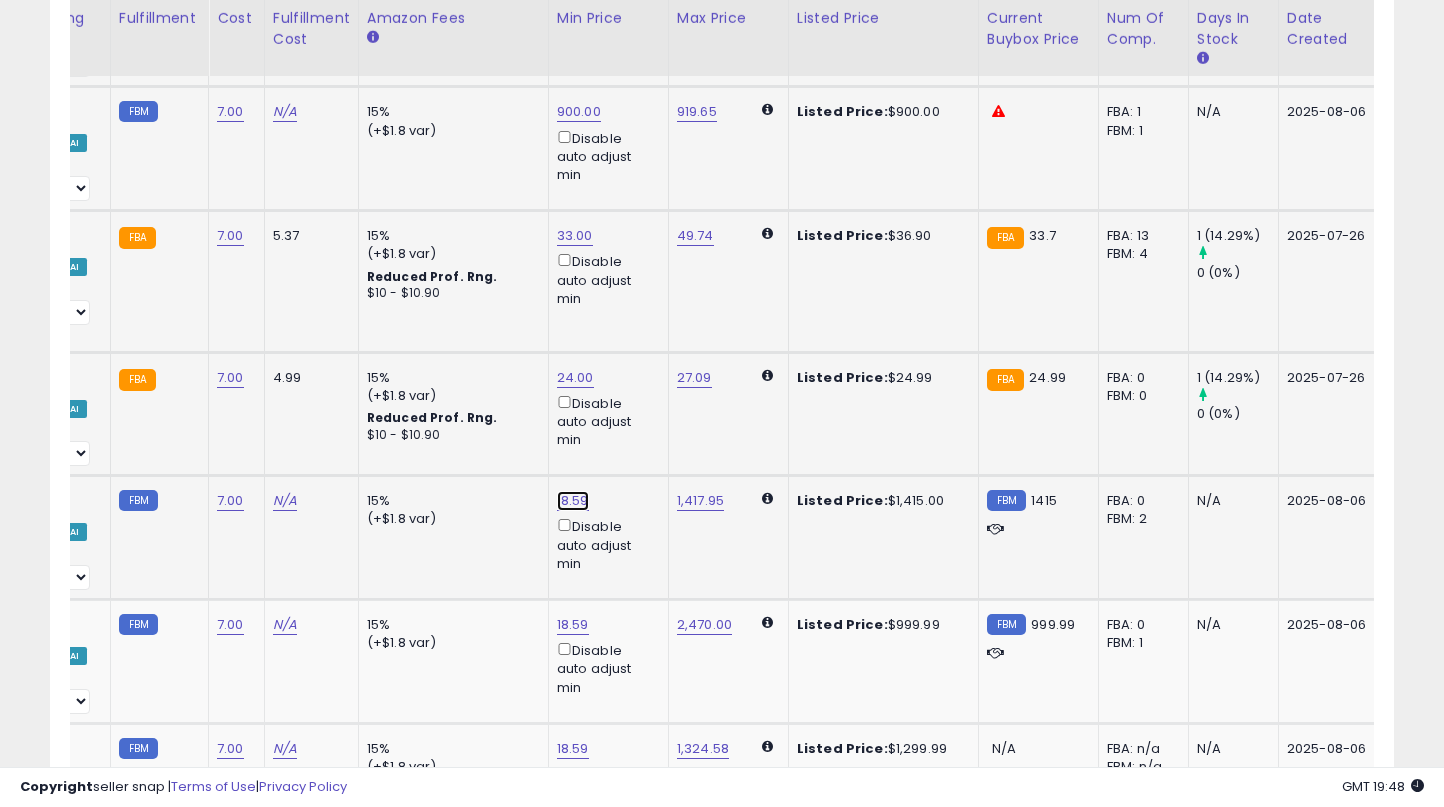 click on "18.59" at bounding box center [575, -651] 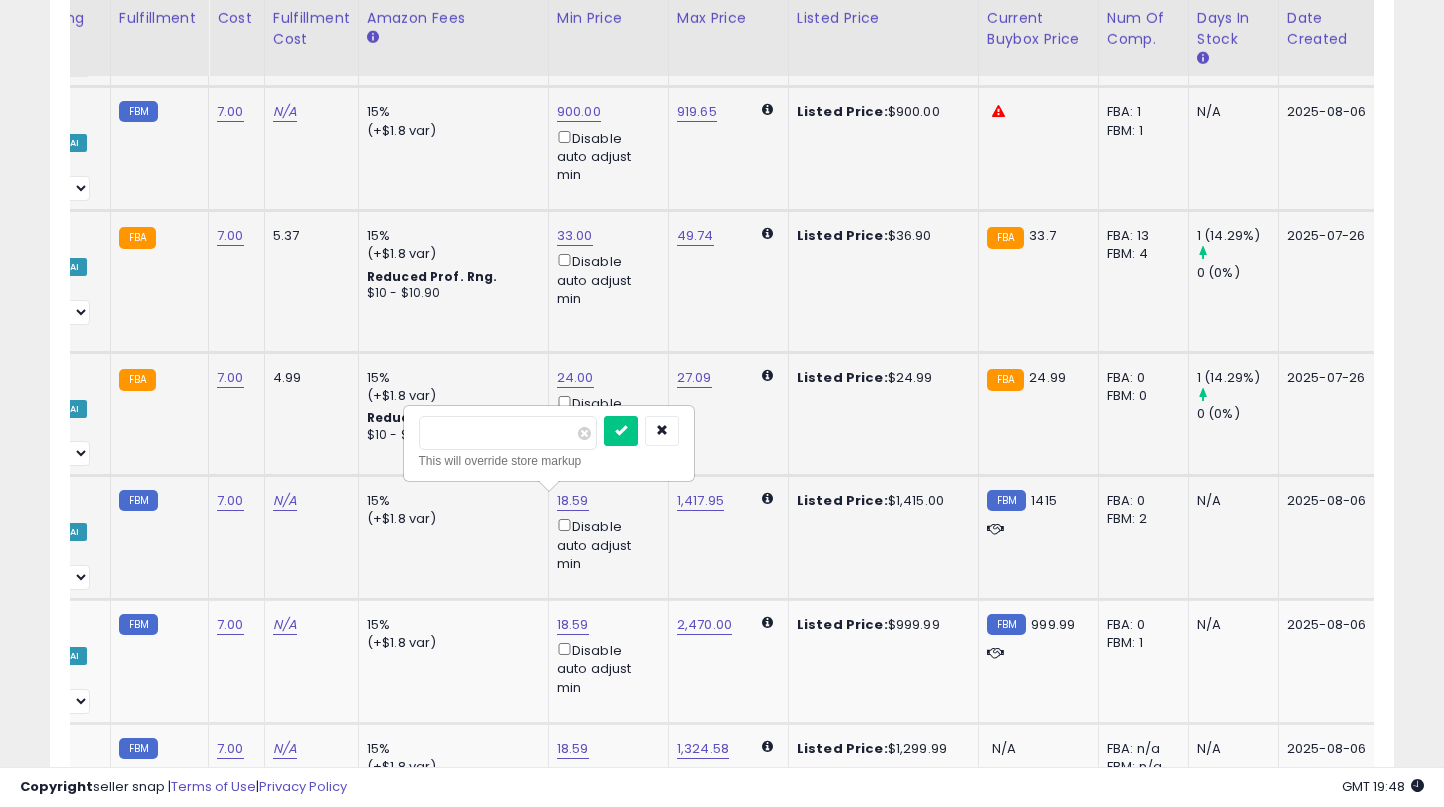 type on "*" 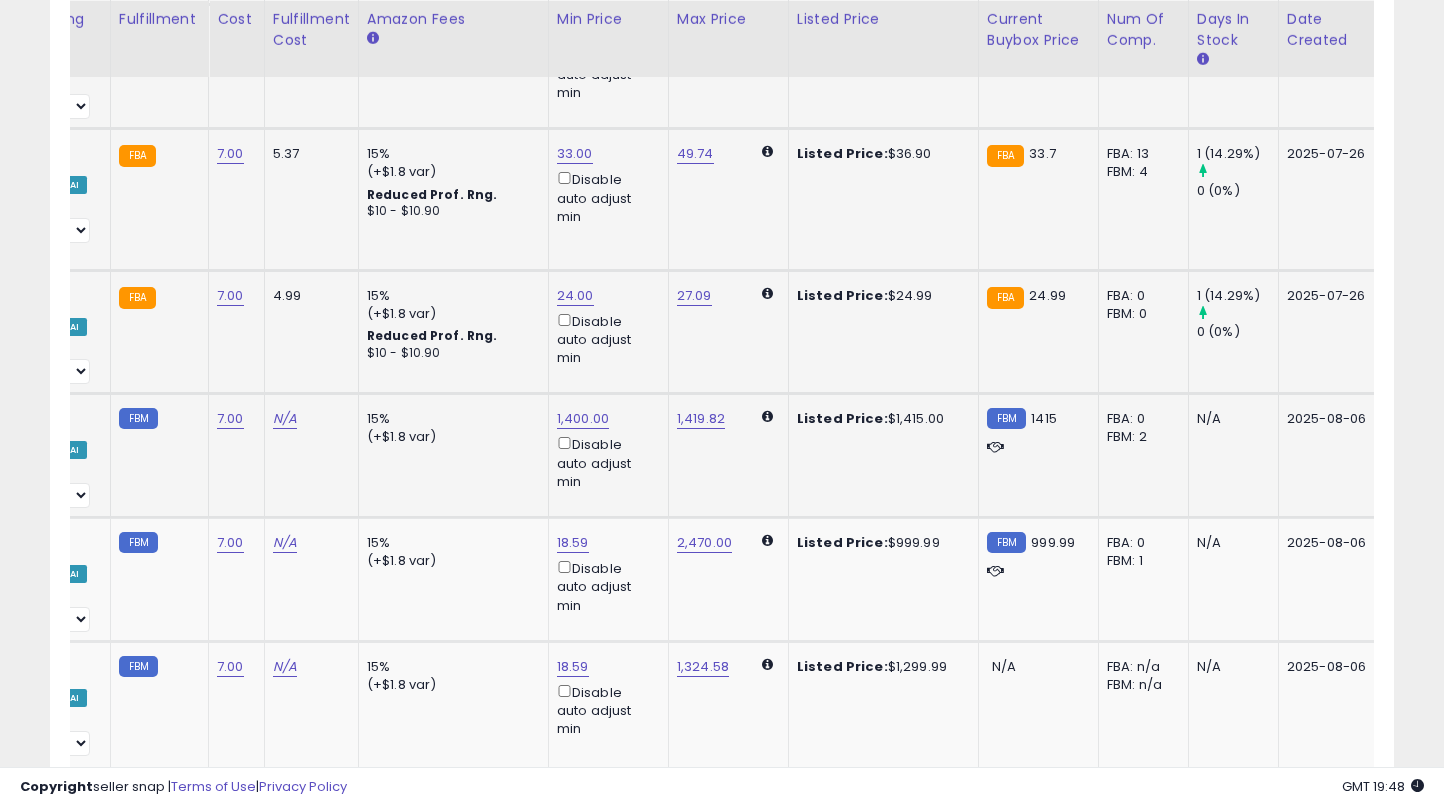 scroll, scrollTop: 1855, scrollLeft: 0, axis: vertical 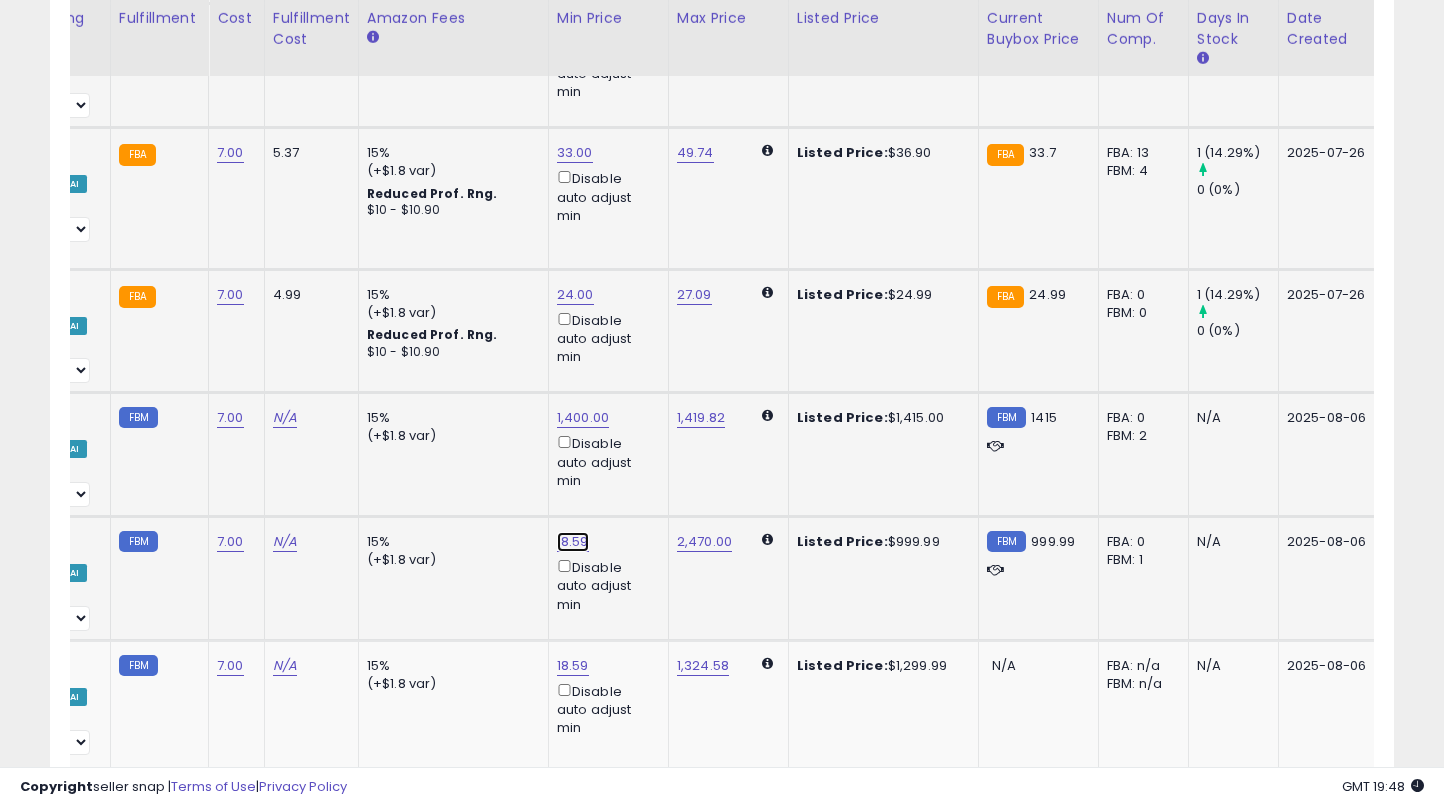 click on "18.59" at bounding box center (575, -734) 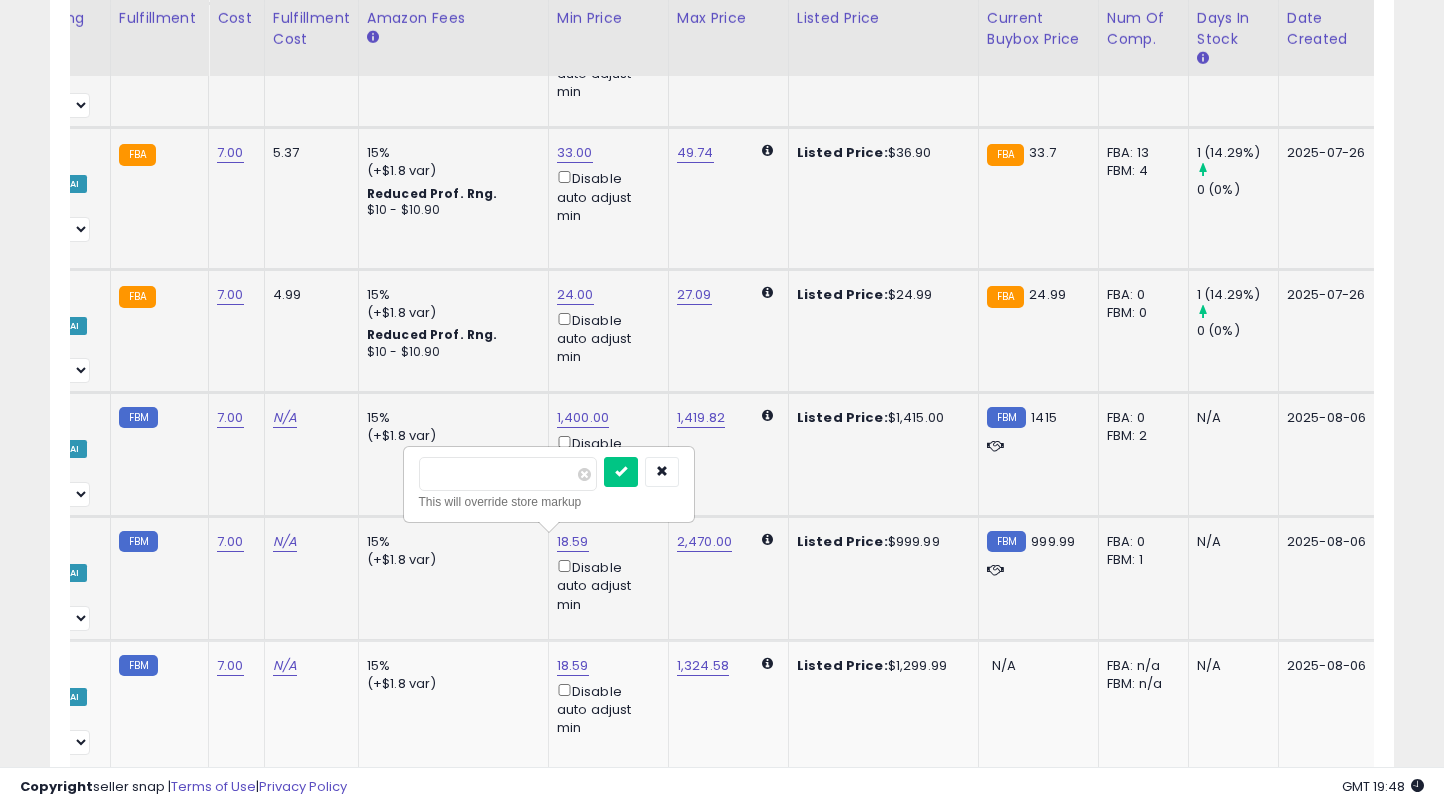 type on "*" 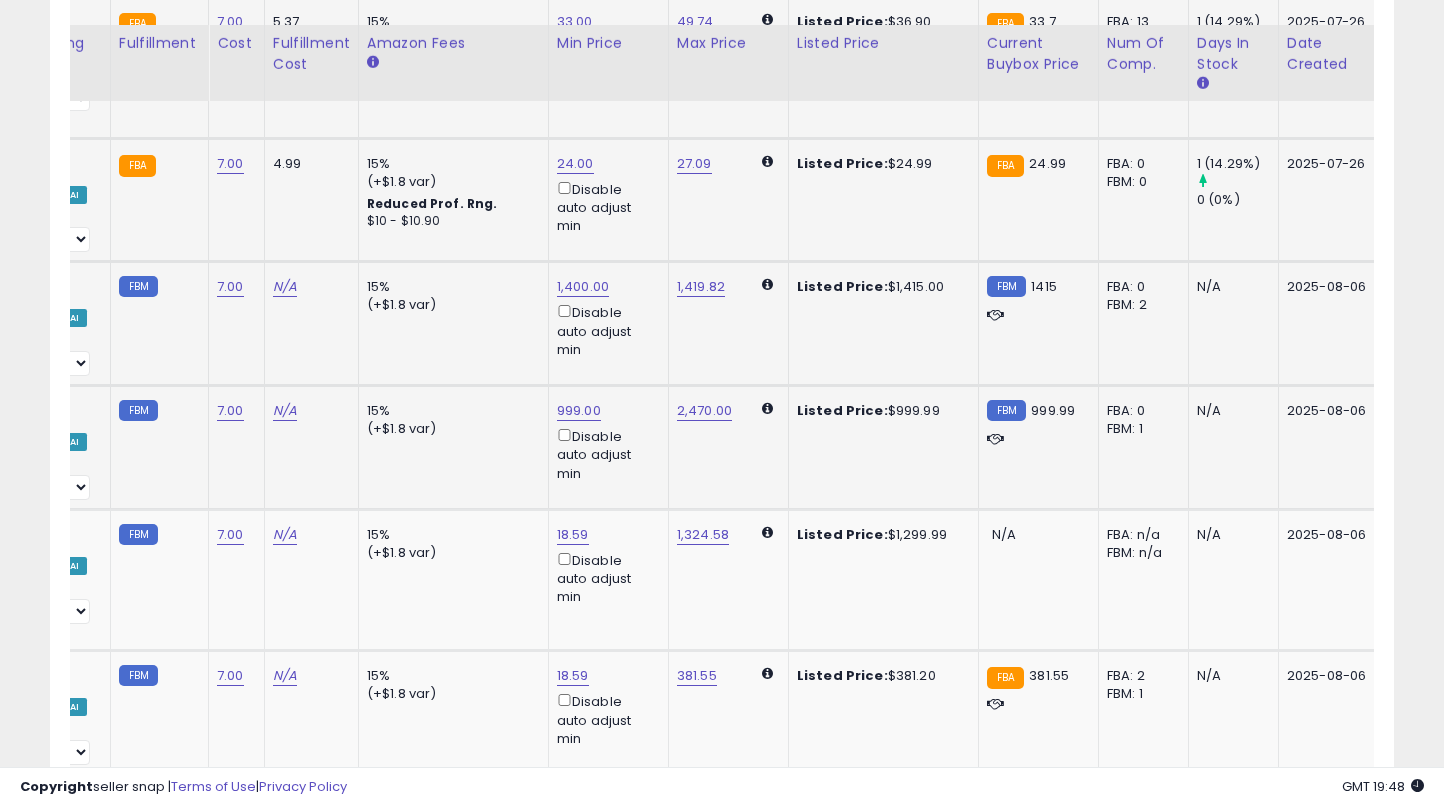 scroll, scrollTop: 2013, scrollLeft: 0, axis: vertical 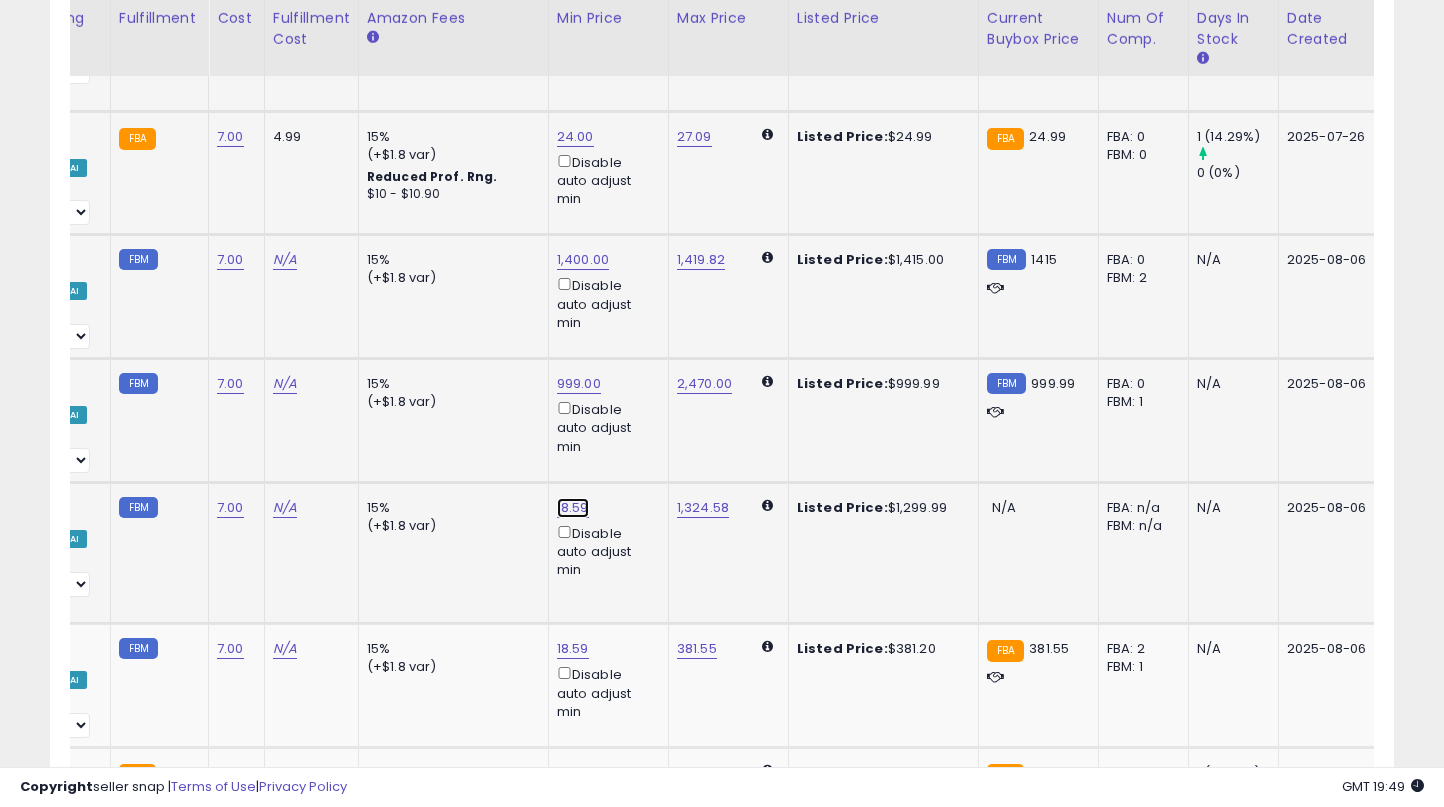 click on "18.59" at bounding box center [575, -892] 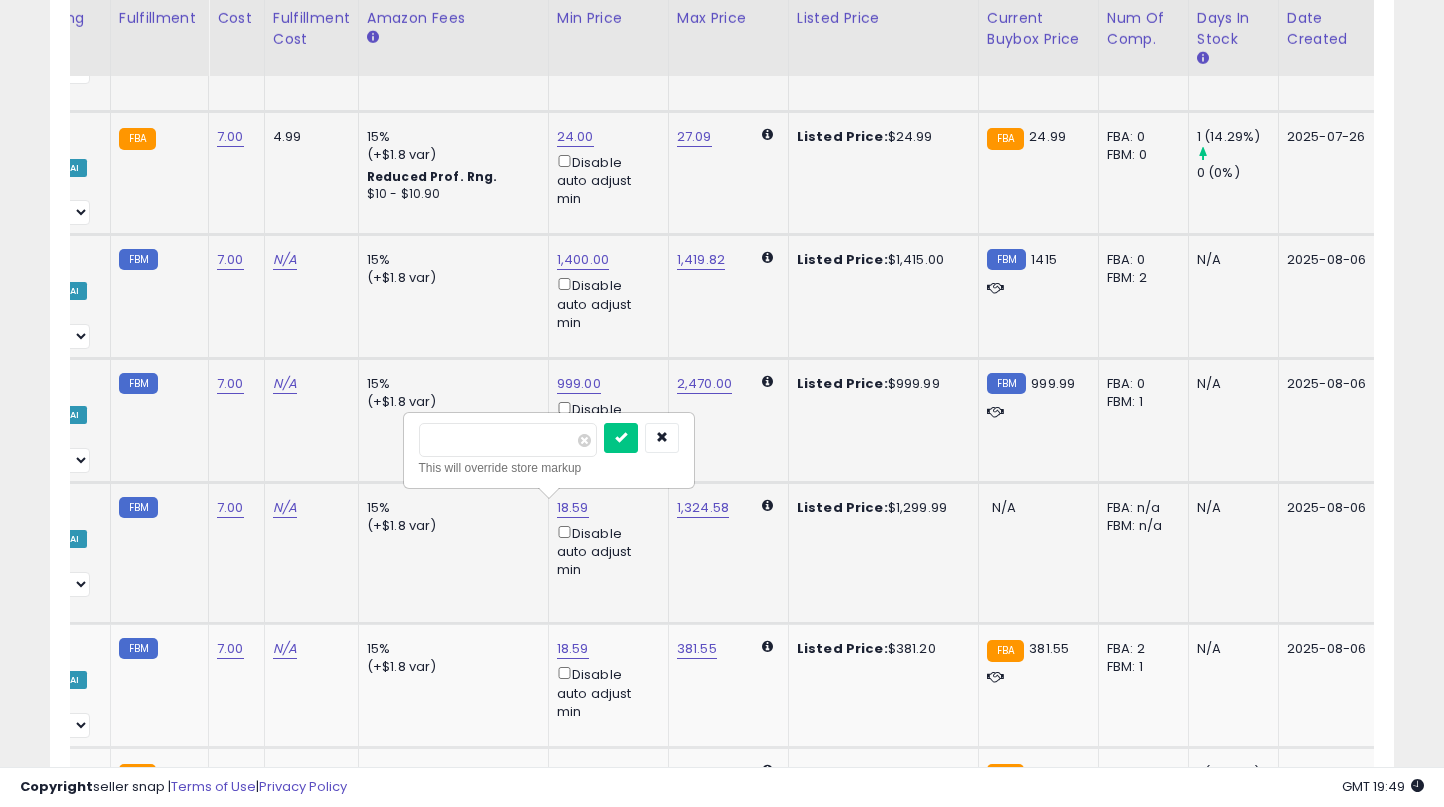 type on "*" 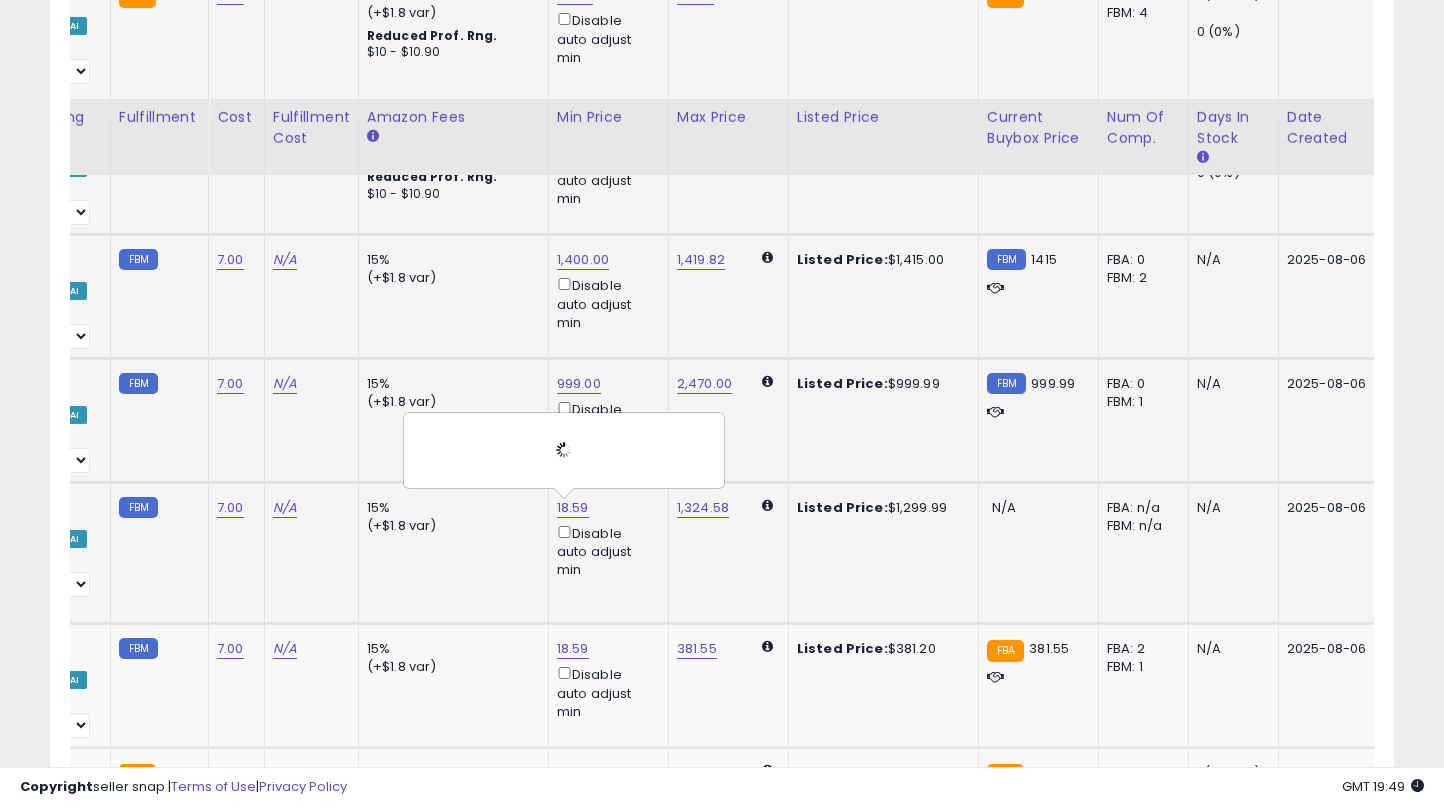 scroll, scrollTop: 2139, scrollLeft: 0, axis: vertical 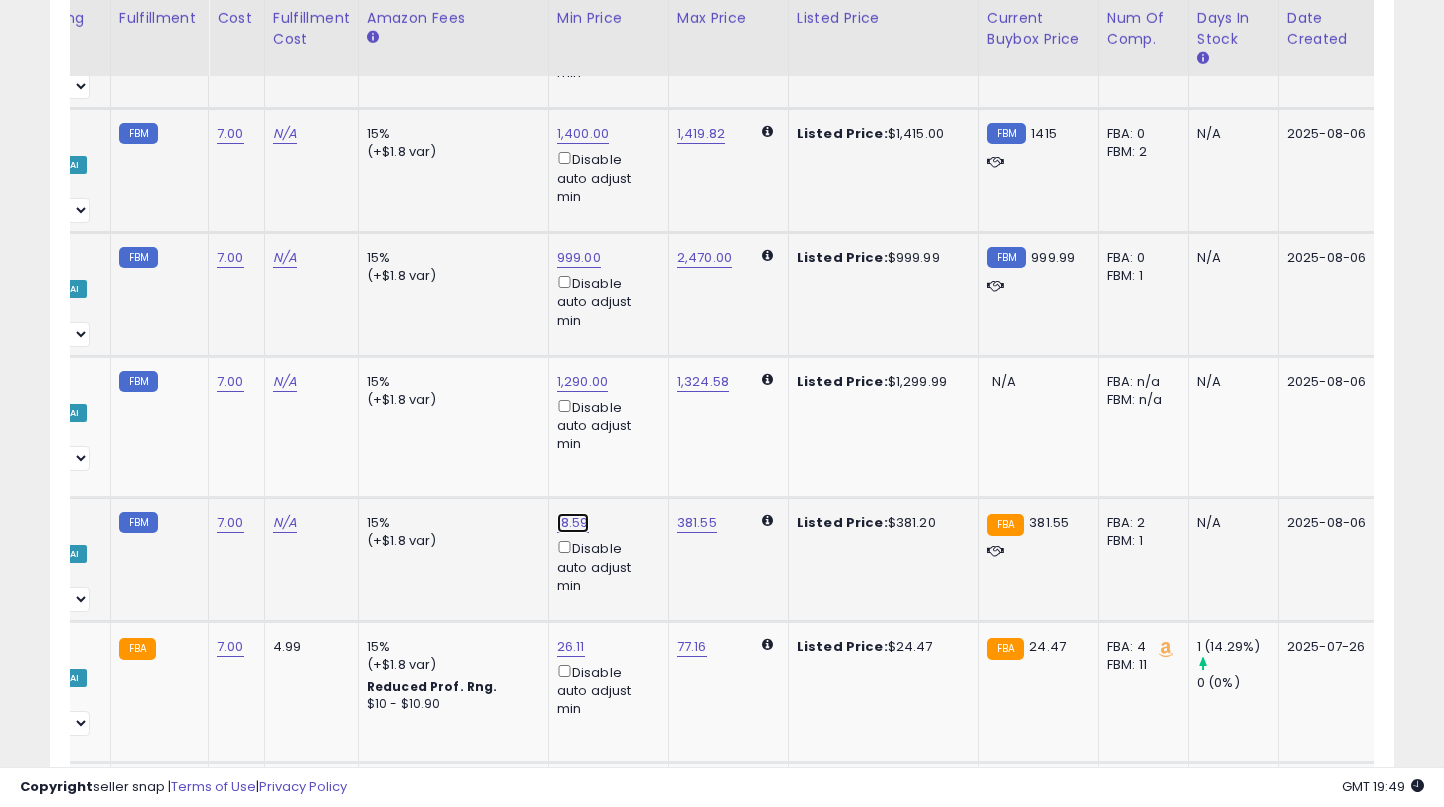 click on "18.59" at bounding box center (575, -1018) 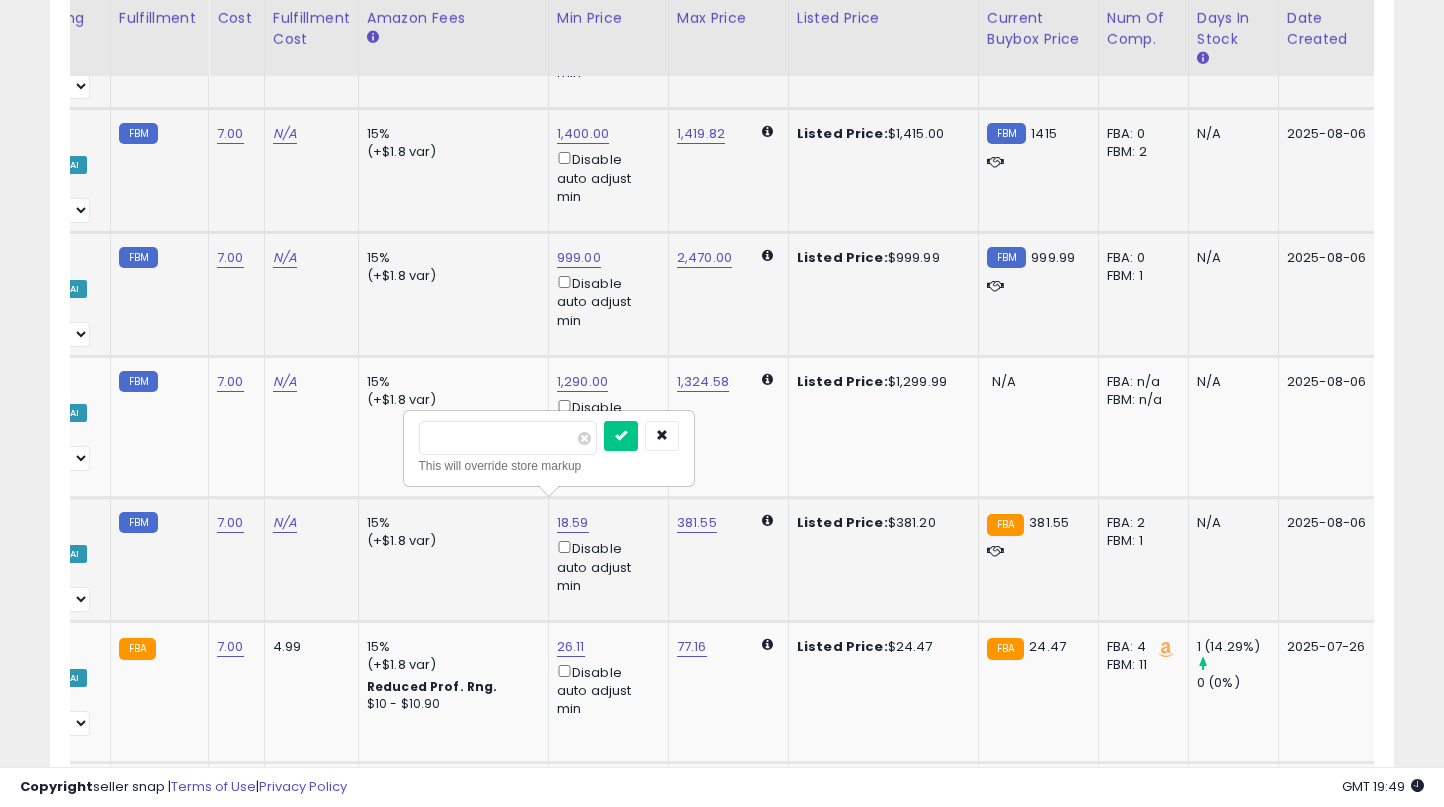 type on "*" 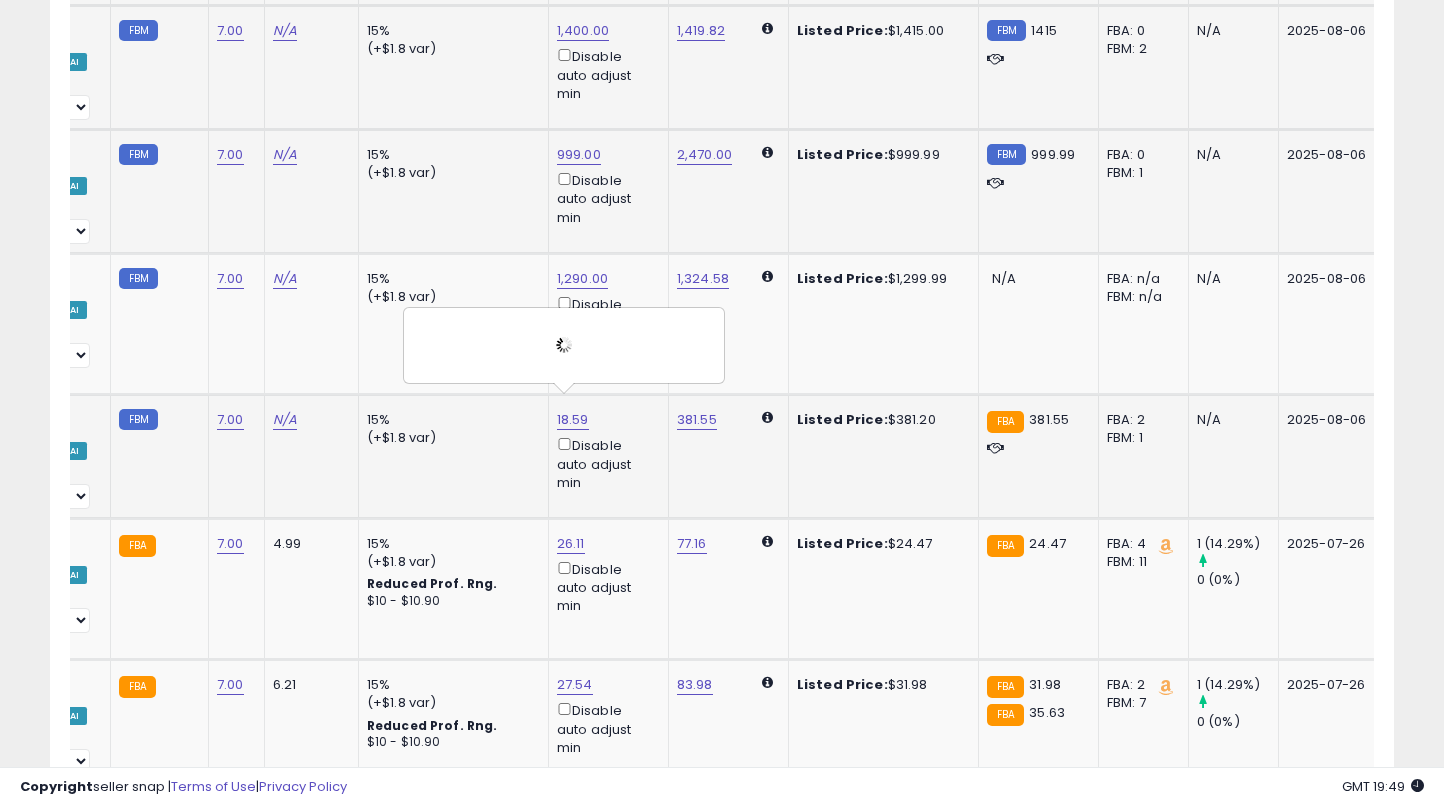 scroll, scrollTop: 2253, scrollLeft: 0, axis: vertical 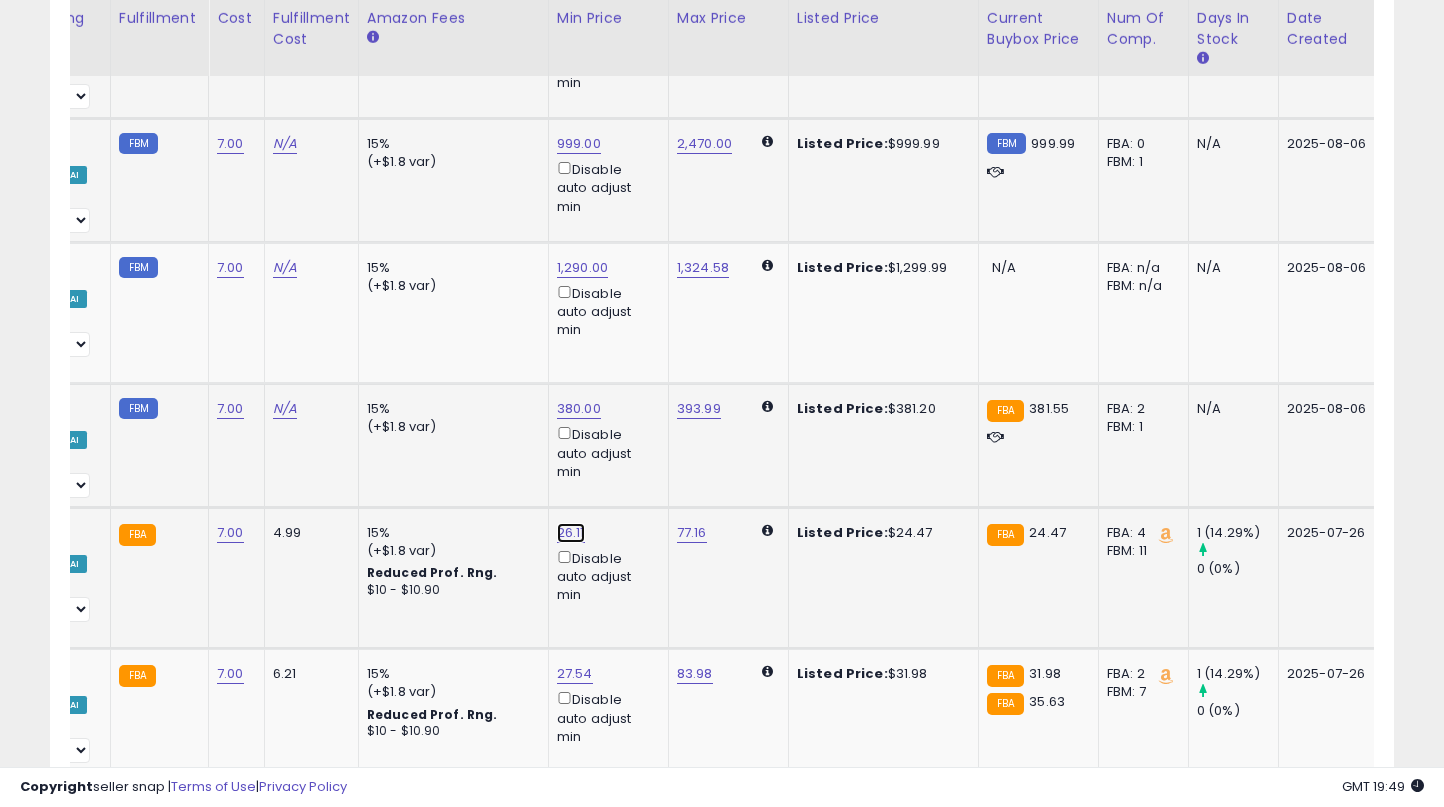 click on "26.11" at bounding box center [575, -1132] 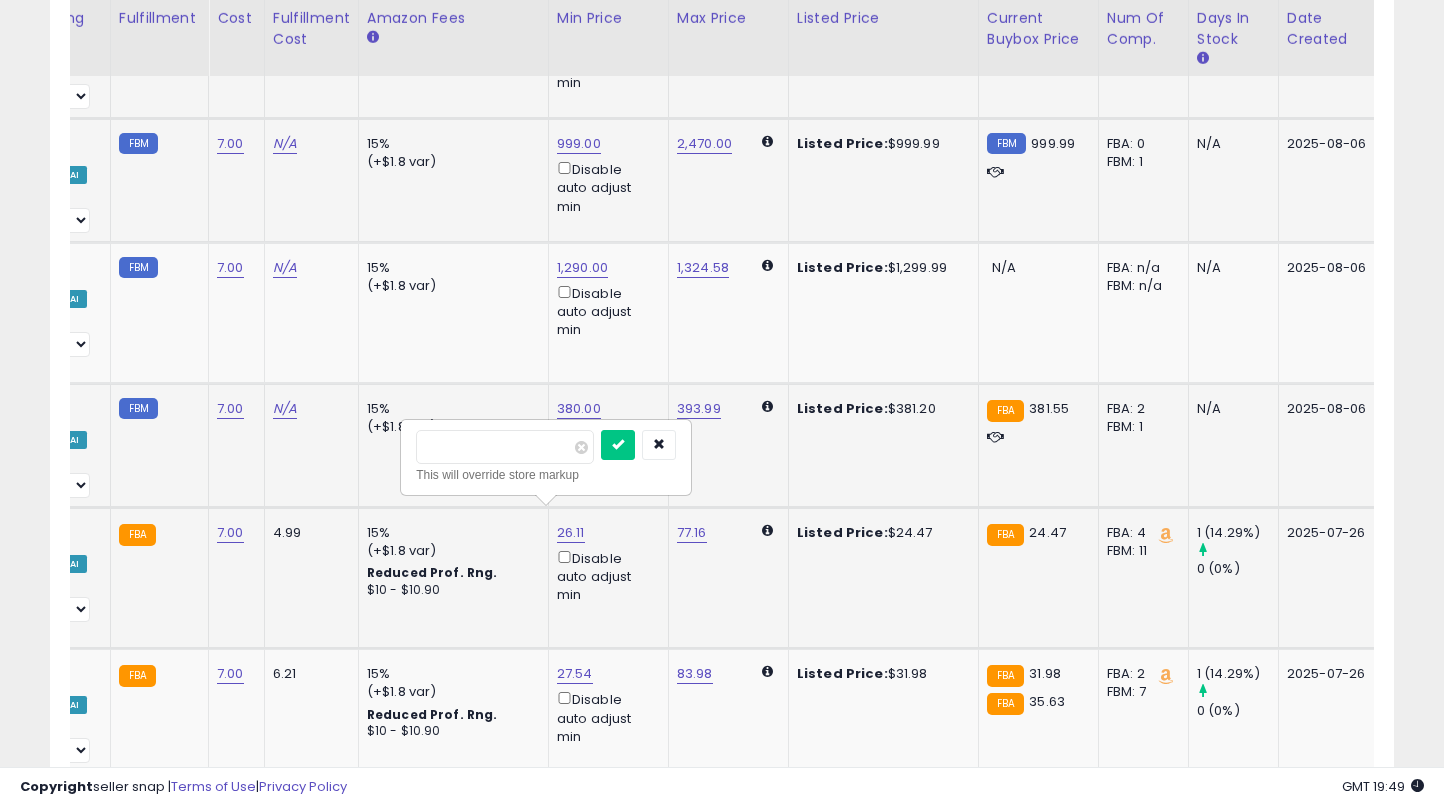 type on "**" 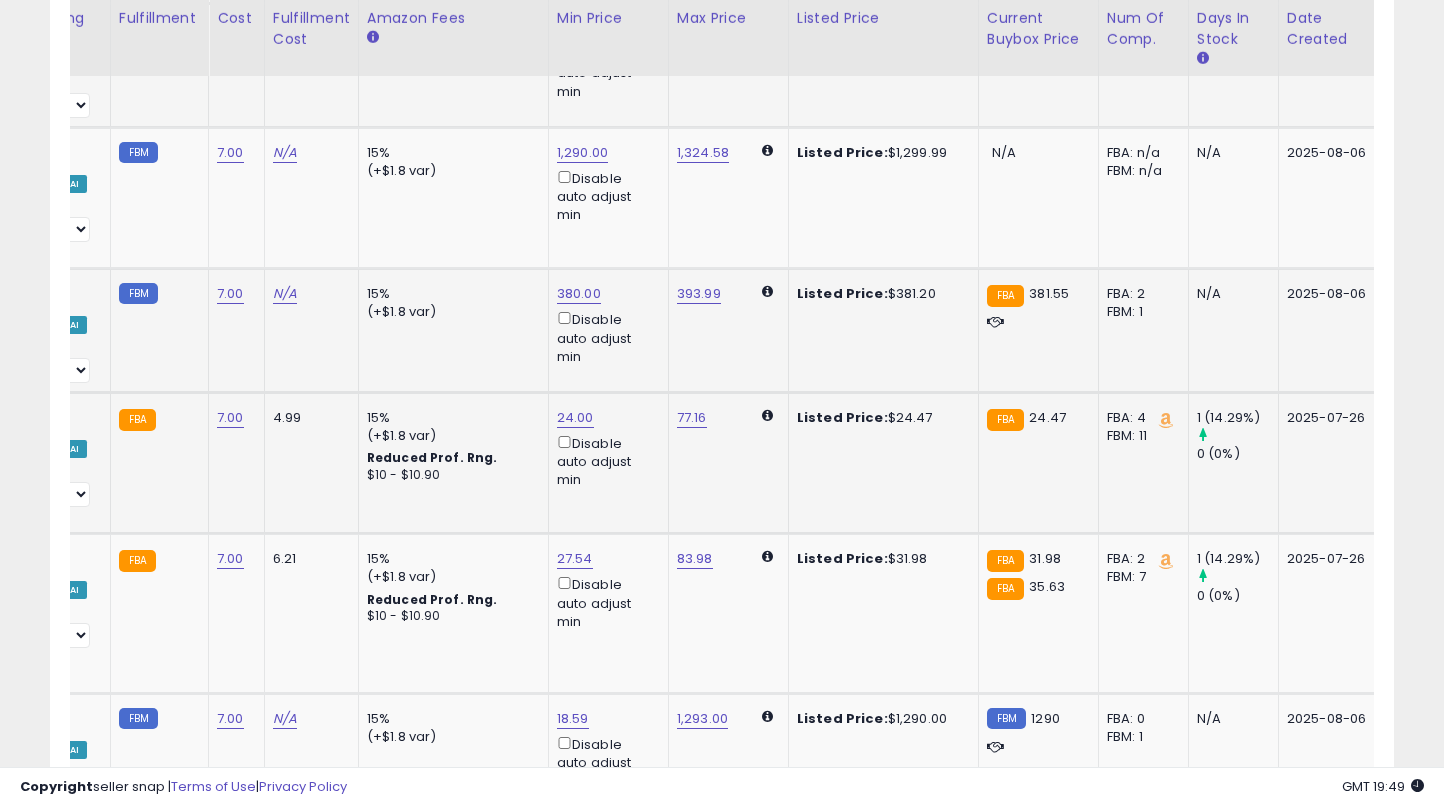 scroll, scrollTop: 2373, scrollLeft: 0, axis: vertical 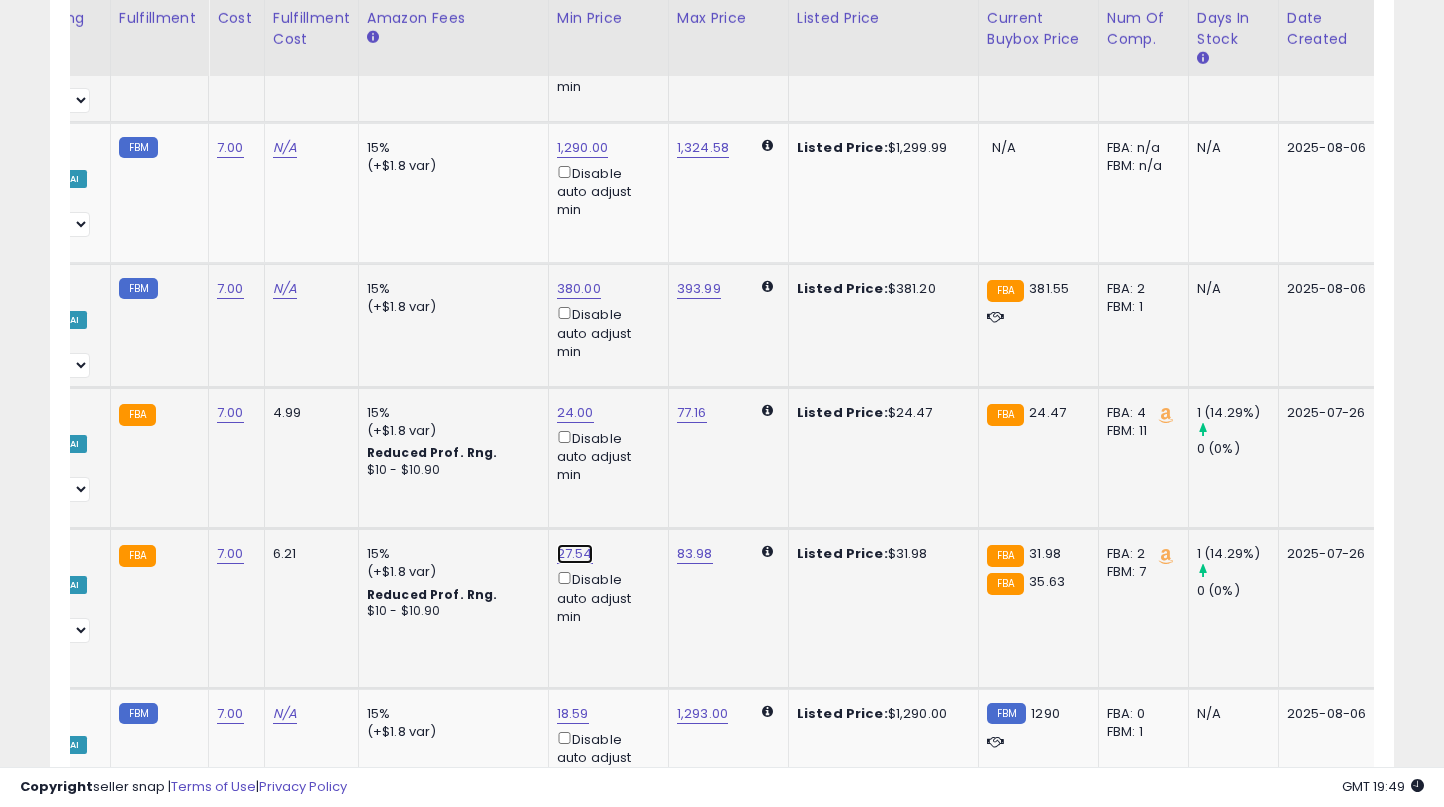 click on "27.54" at bounding box center (575, -1252) 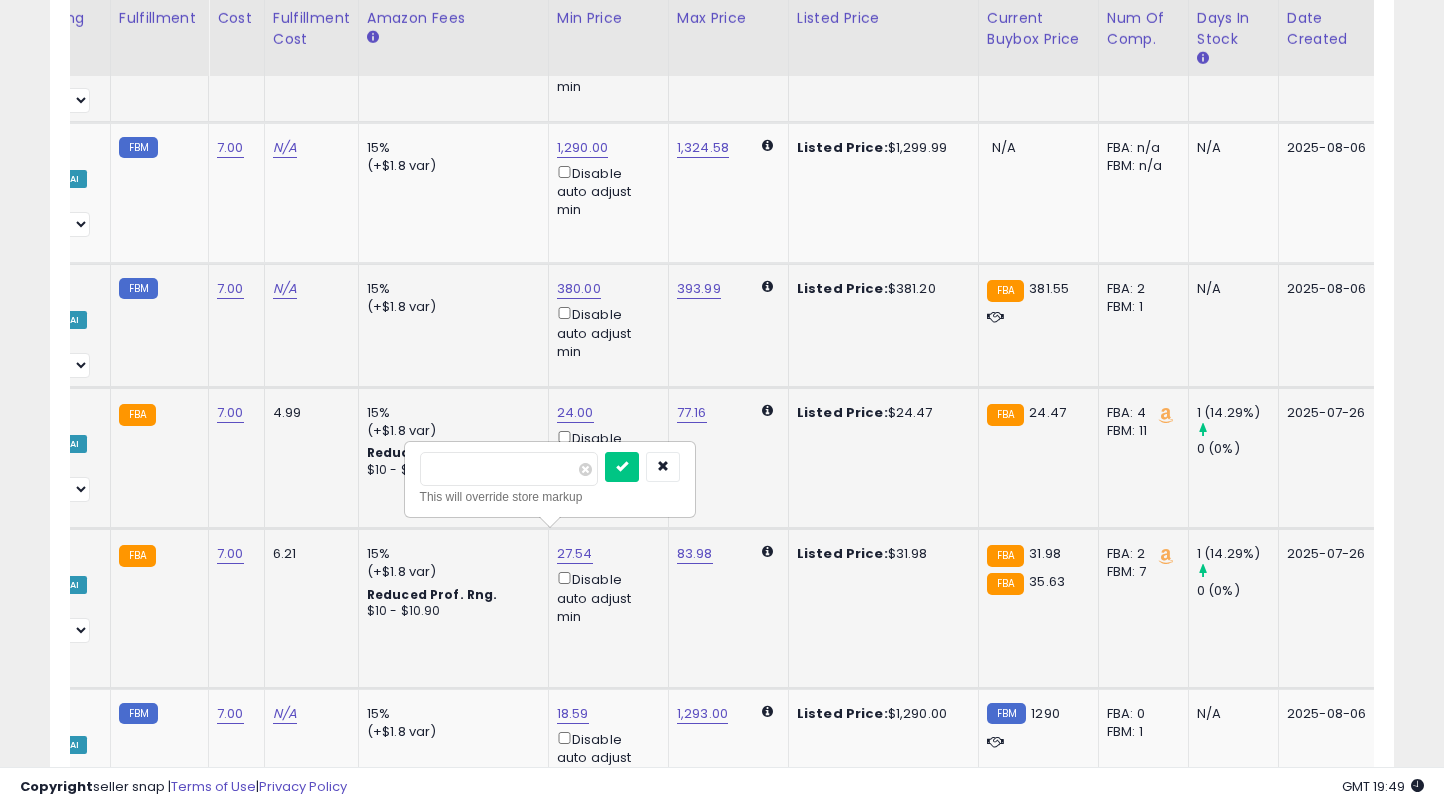 type on "*" 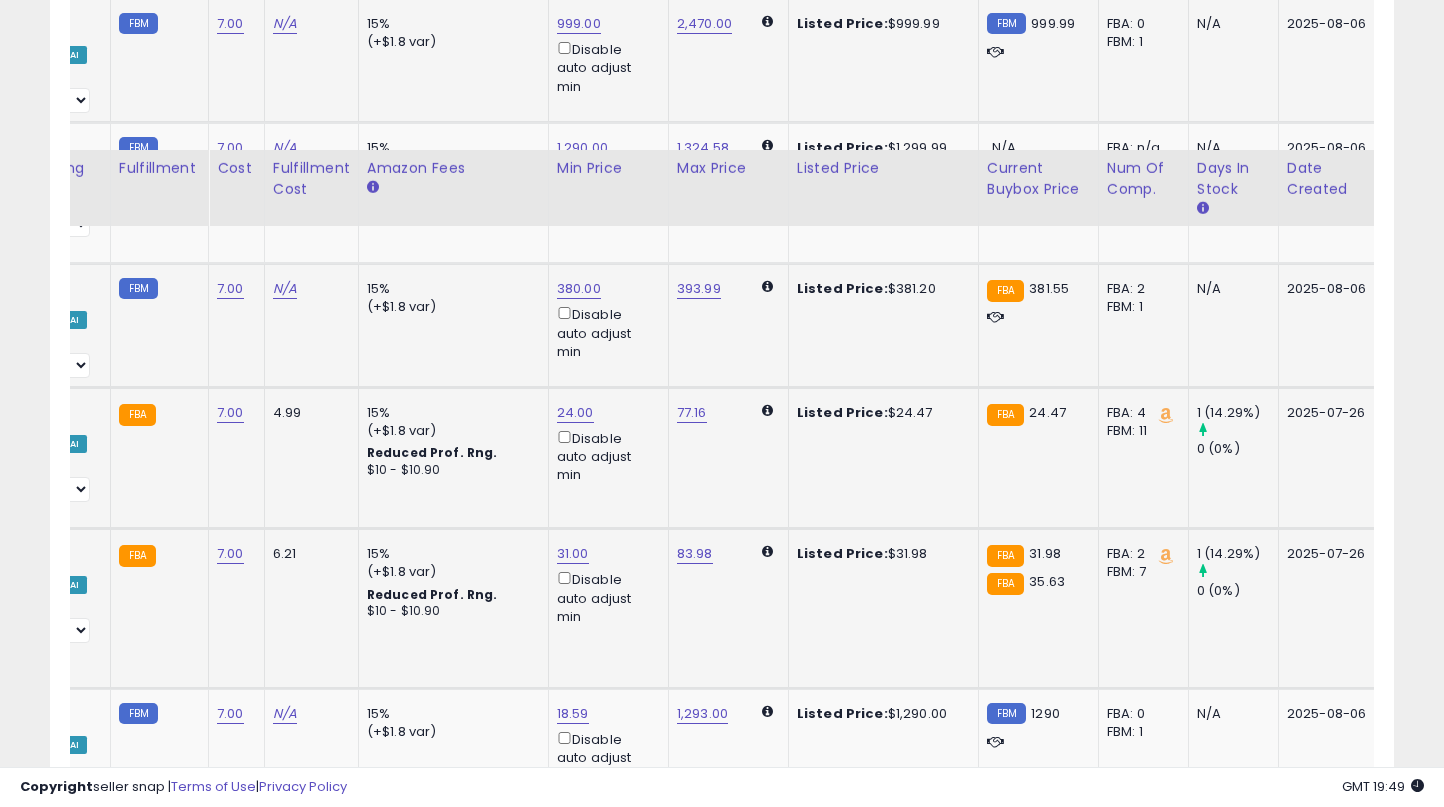 scroll, scrollTop: 2559, scrollLeft: 0, axis: vertical 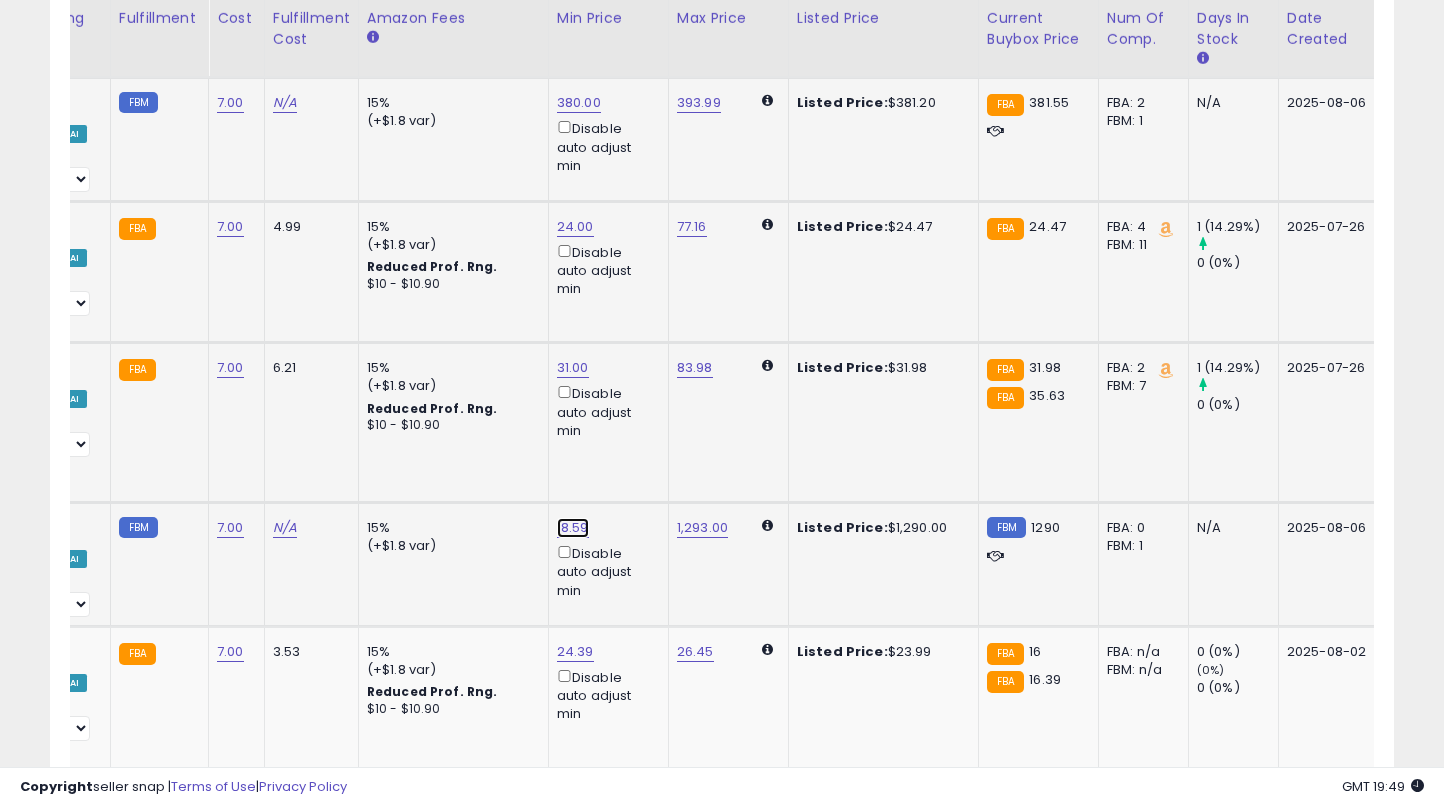 click on "18.59" at bounding box center (575, -1438) 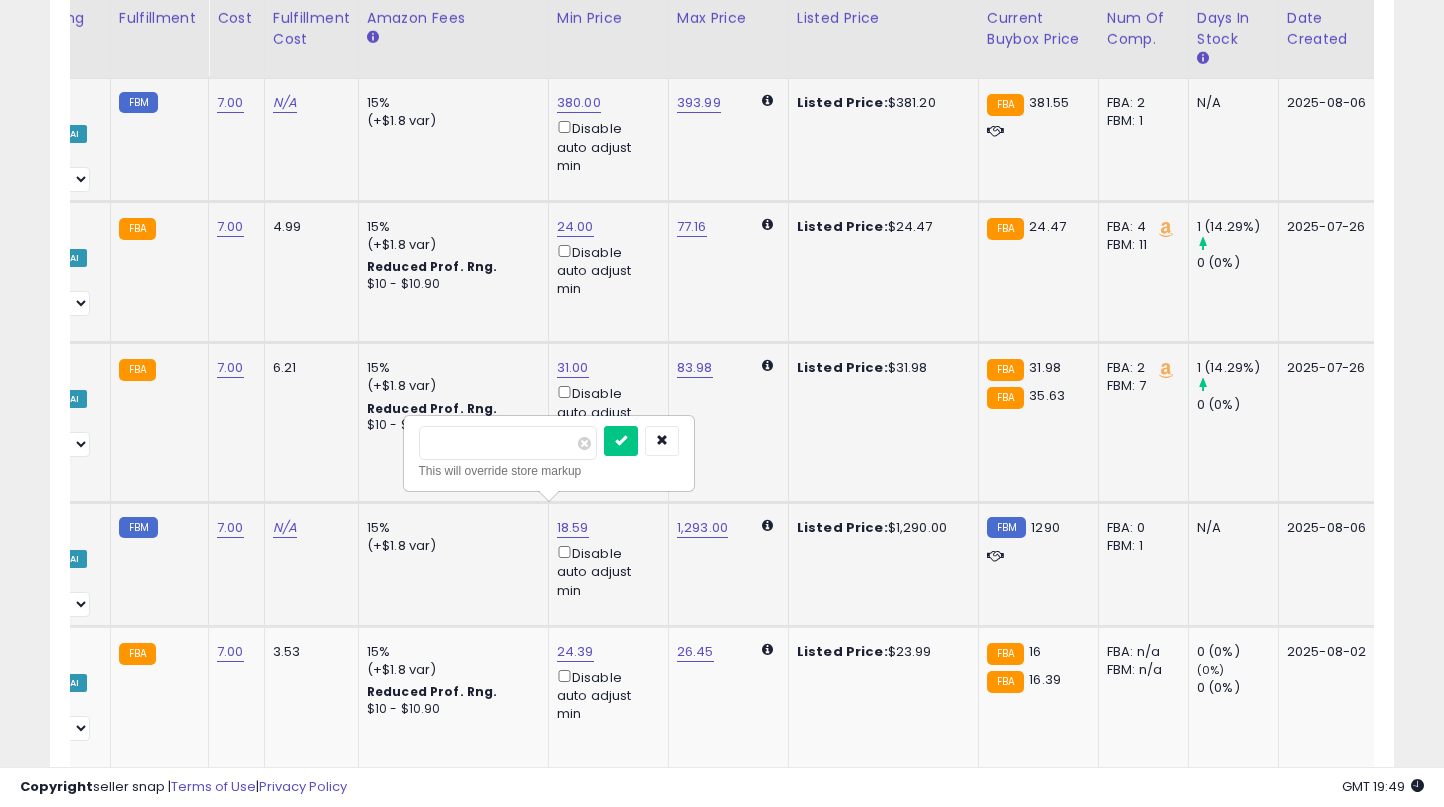 type on "*" 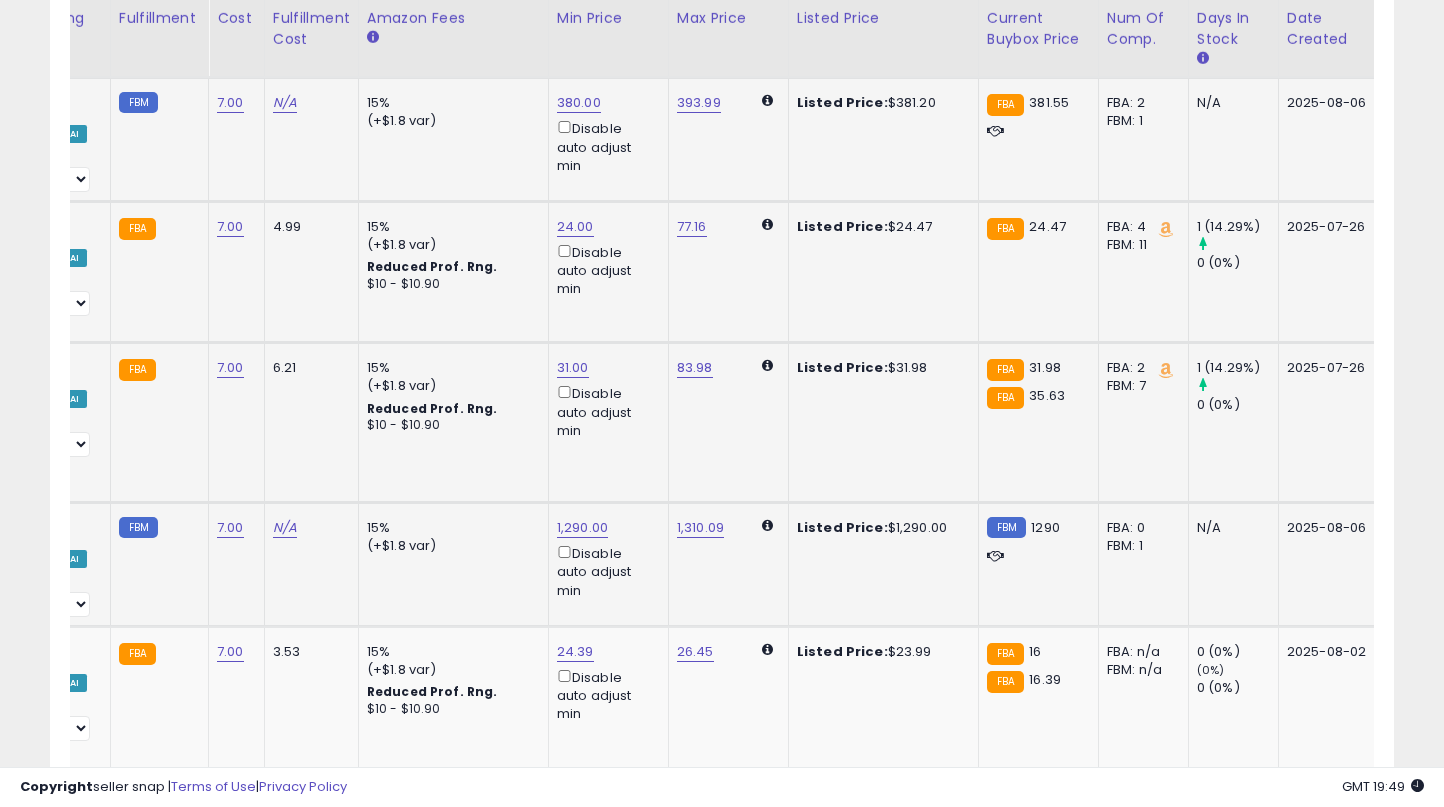 scroll, scrollTop: 0, scrollLeft: 144, axis: horizontal 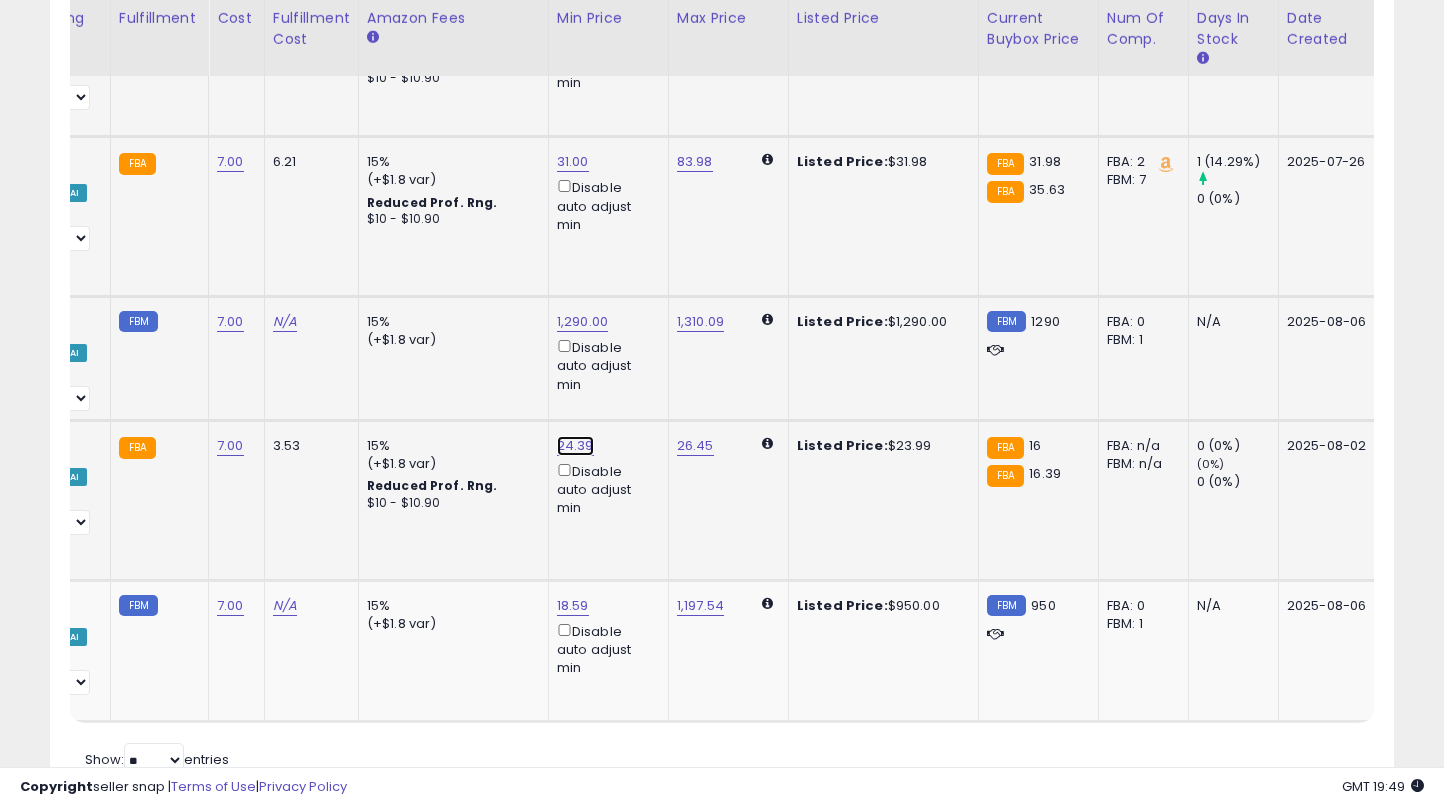 click on "24.39" at bounding box center (575, -1644) 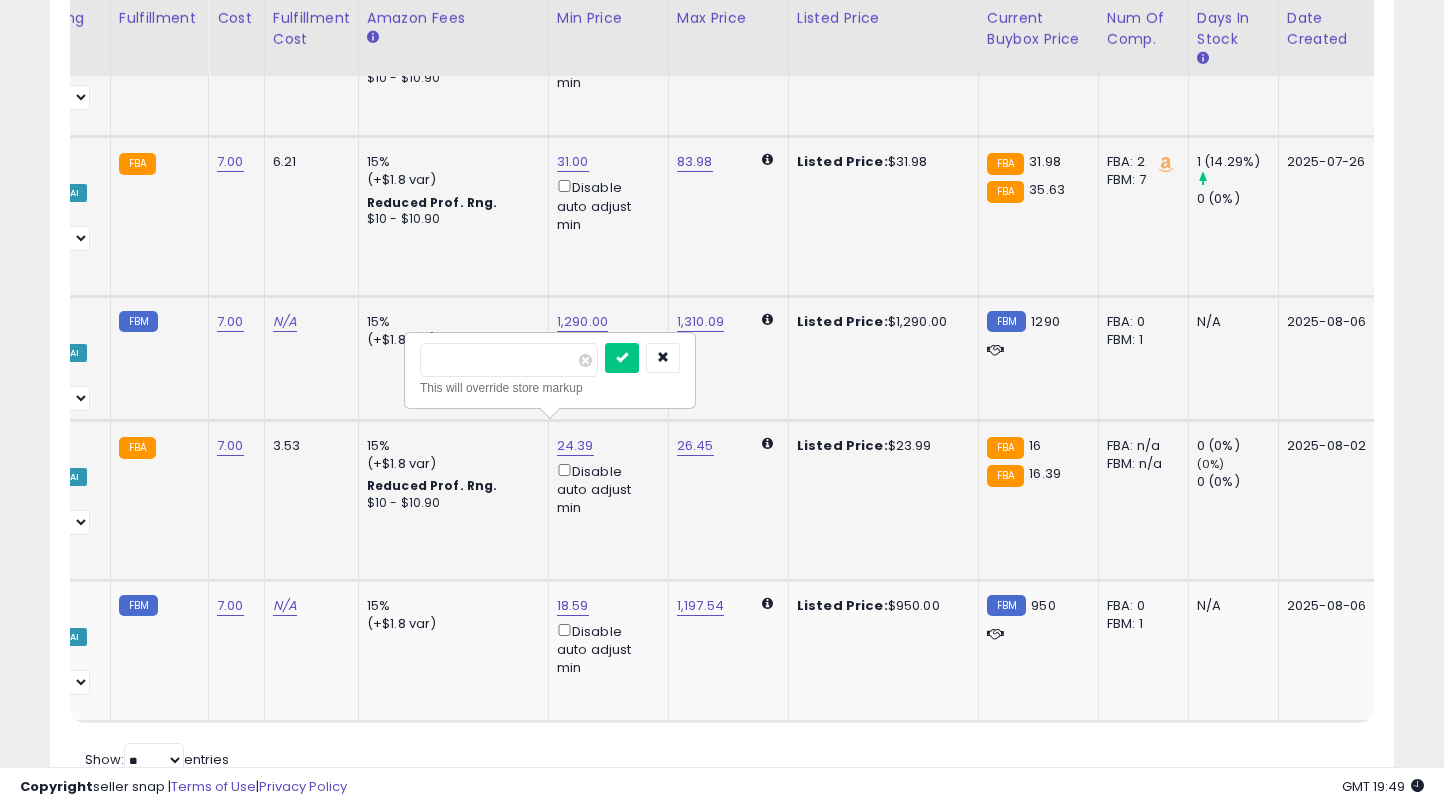 type on "**" 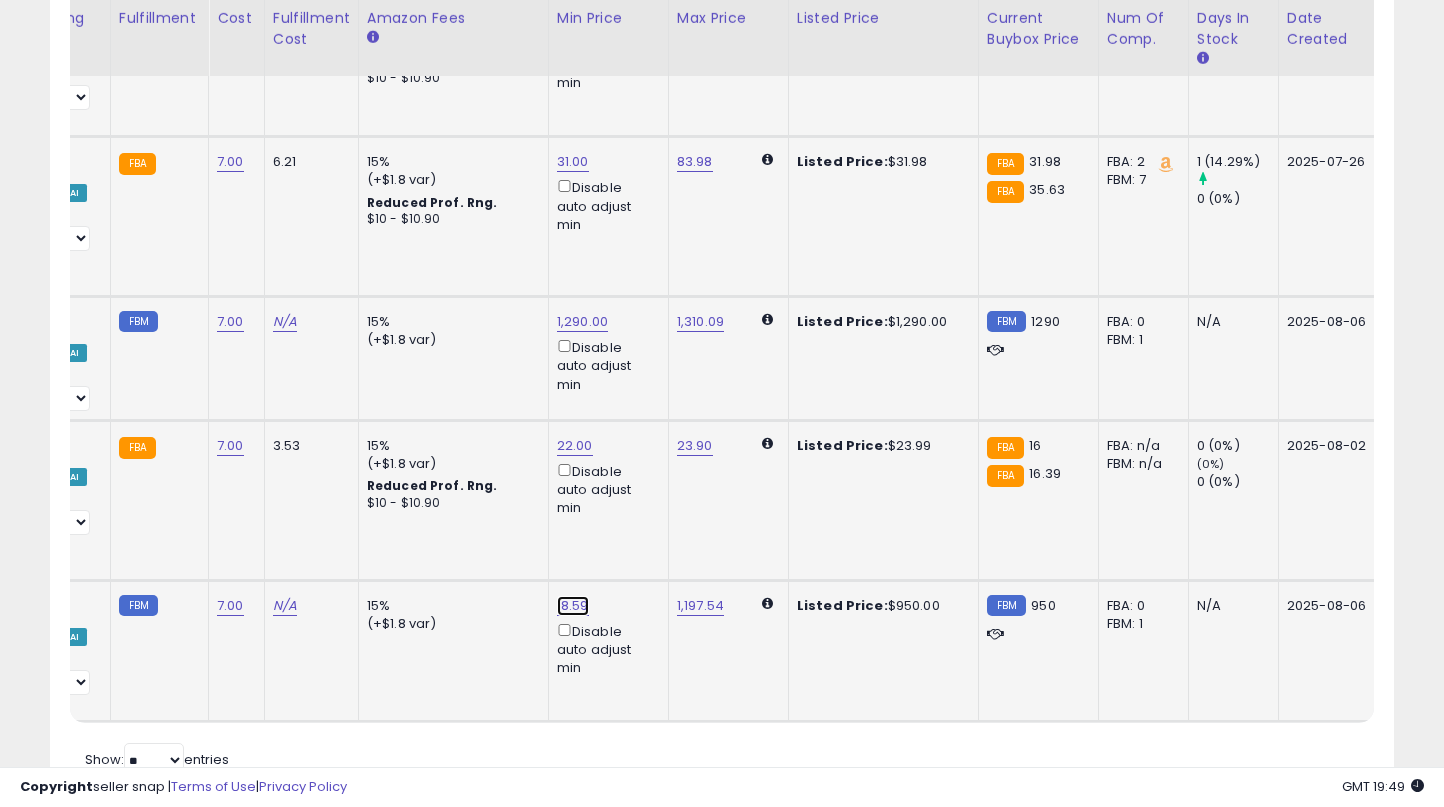 click on "18.59" at bounding box center (575, -1644) 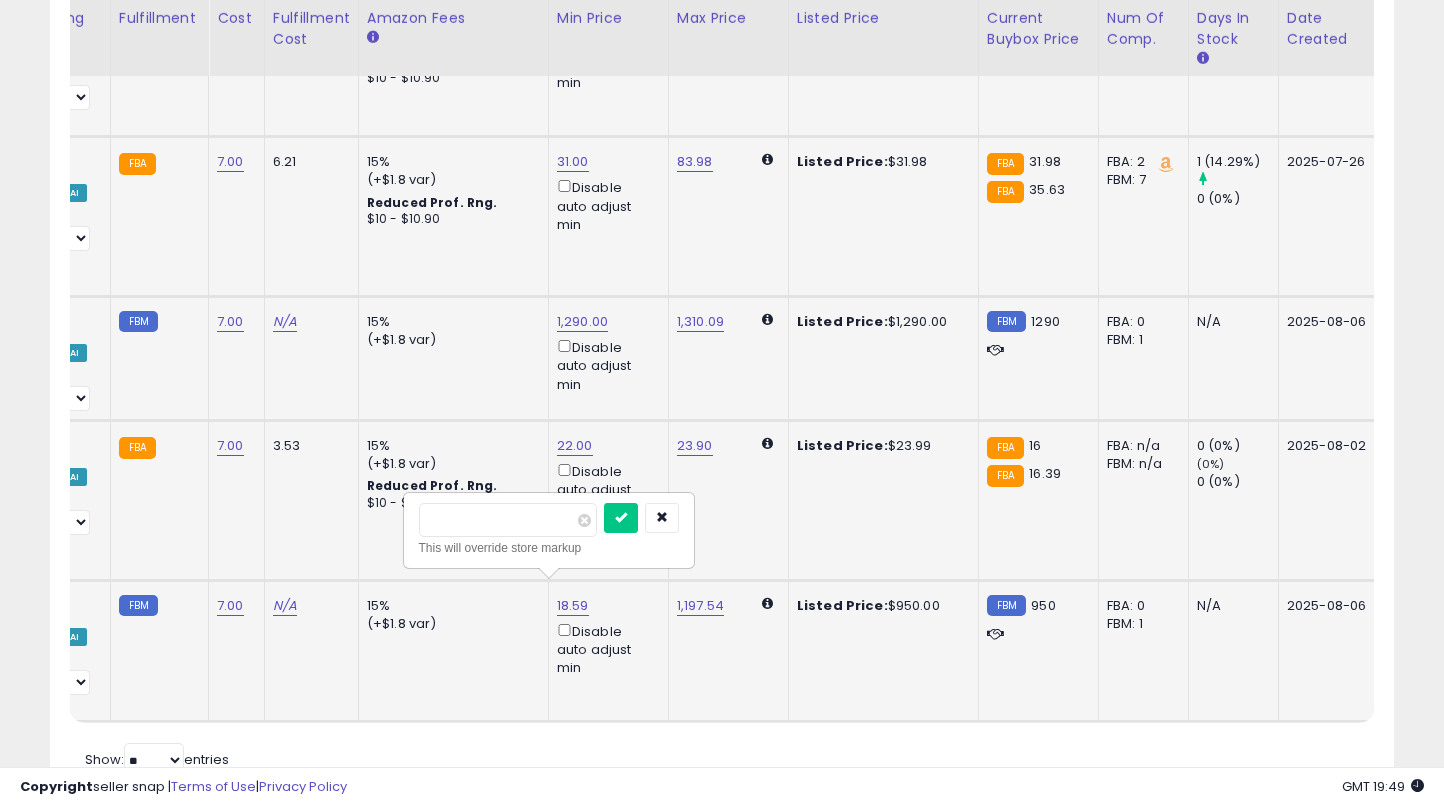 type on "*" 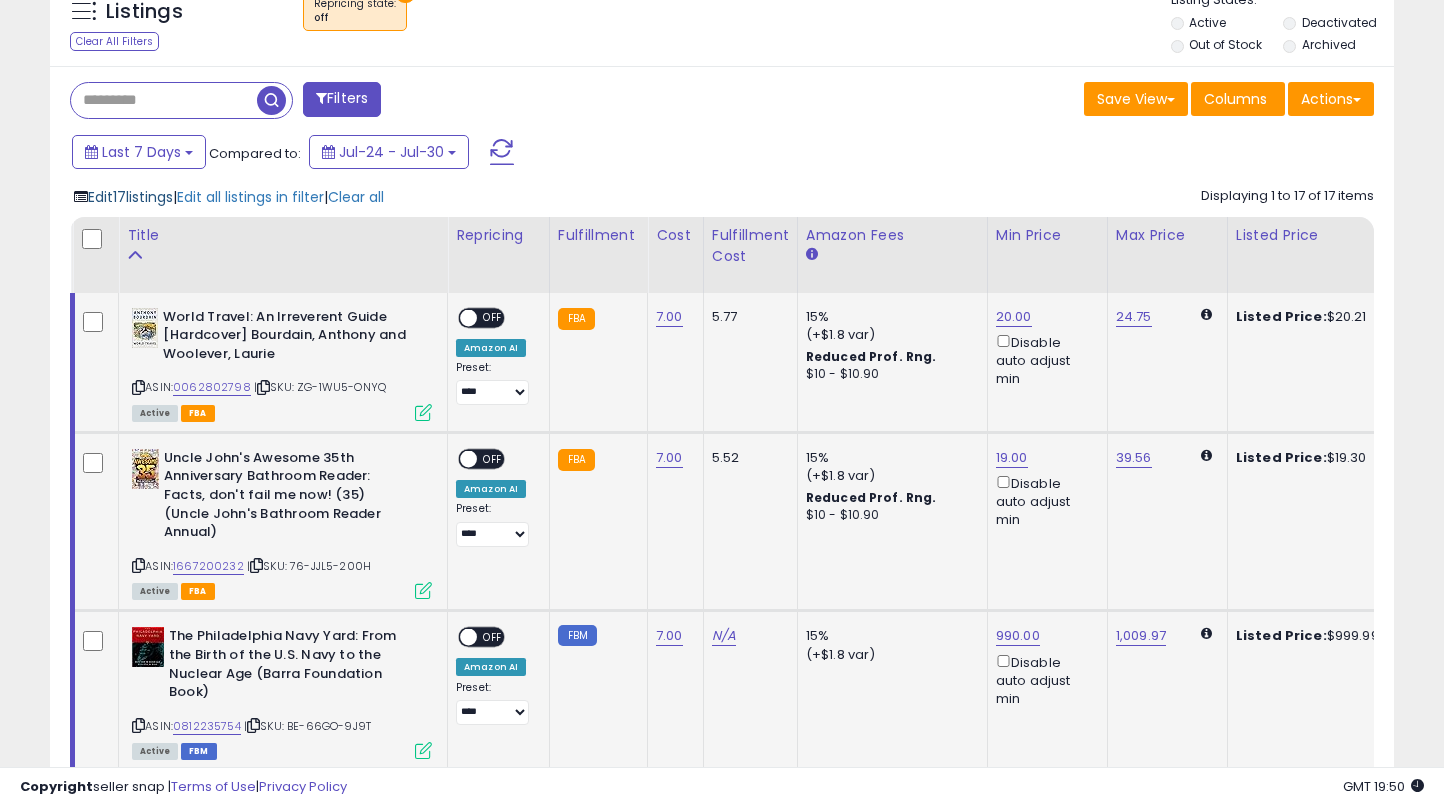 click on "Edit  17  listings" at bounding box center [130, 197] 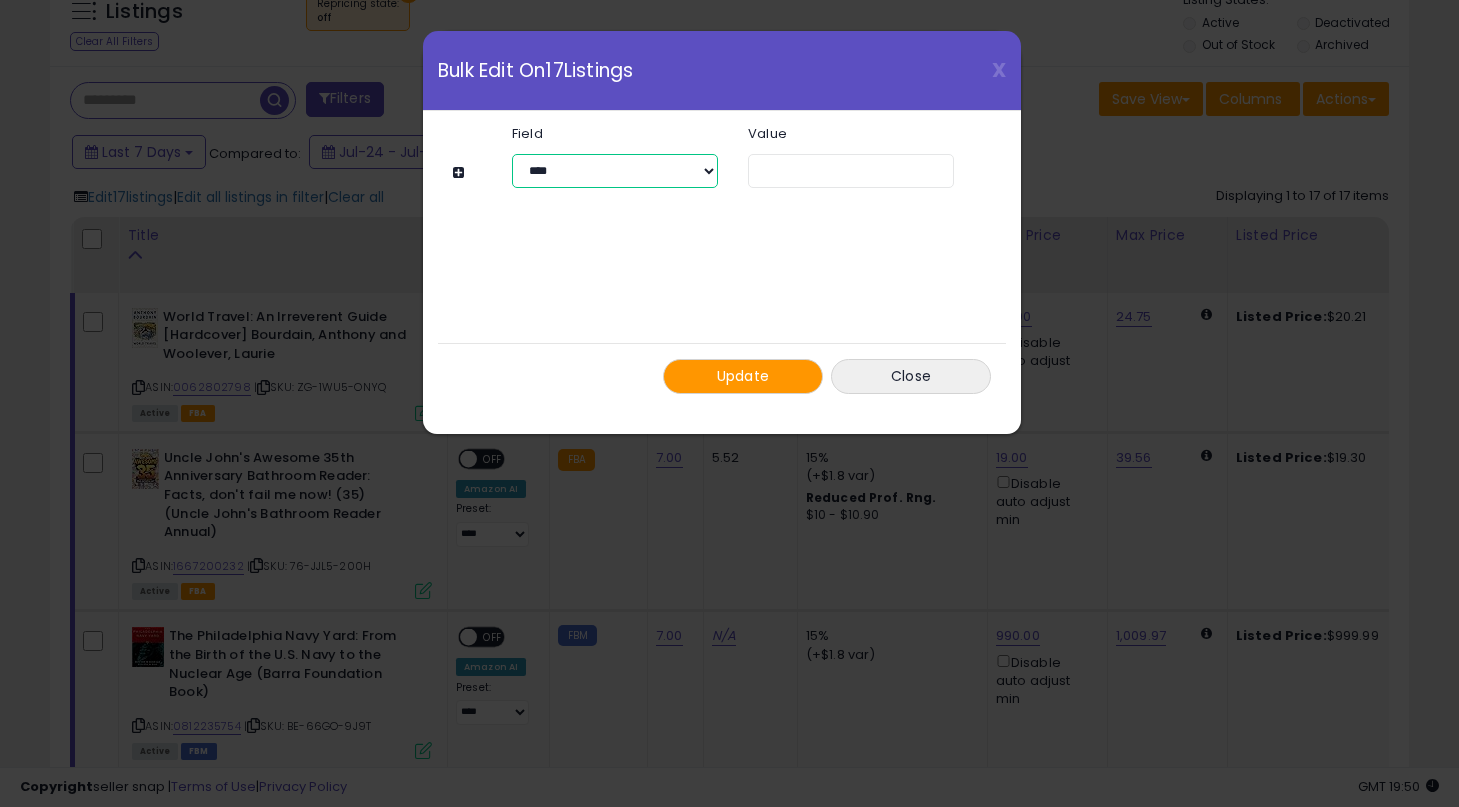 click on "**********" at bounding box center (615, 171) 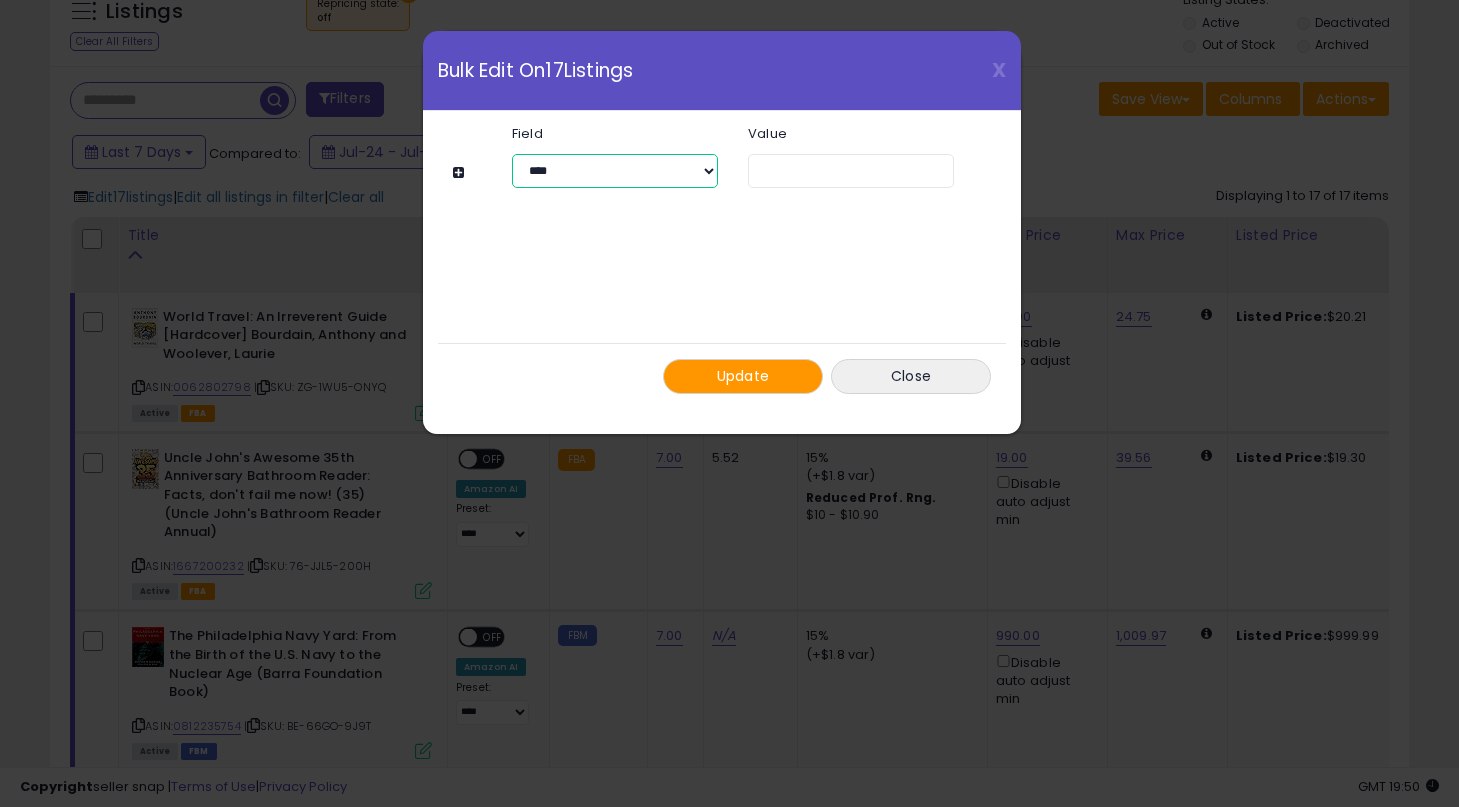 select on "**********" 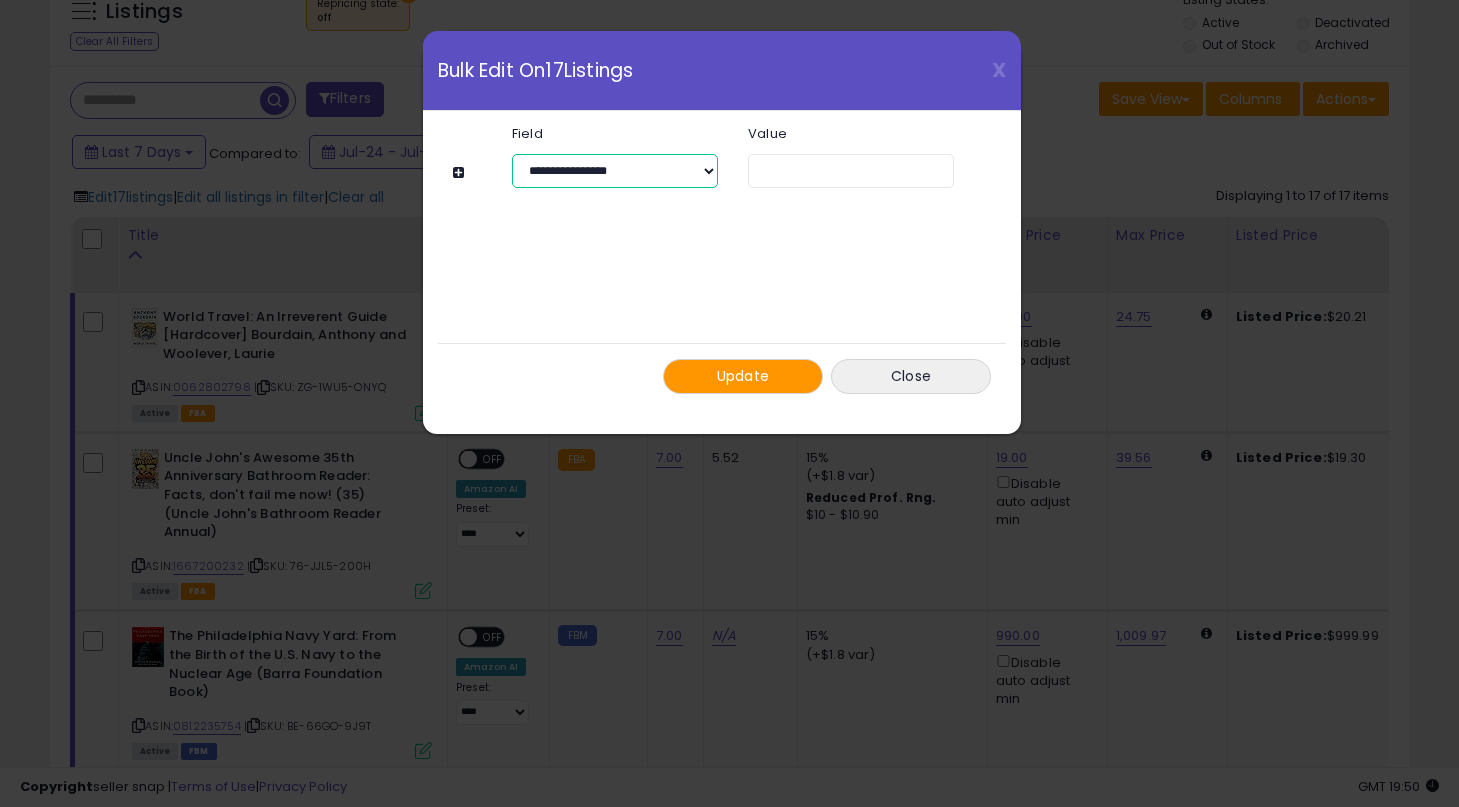 click on "**********" at bounding box center (615, 171) 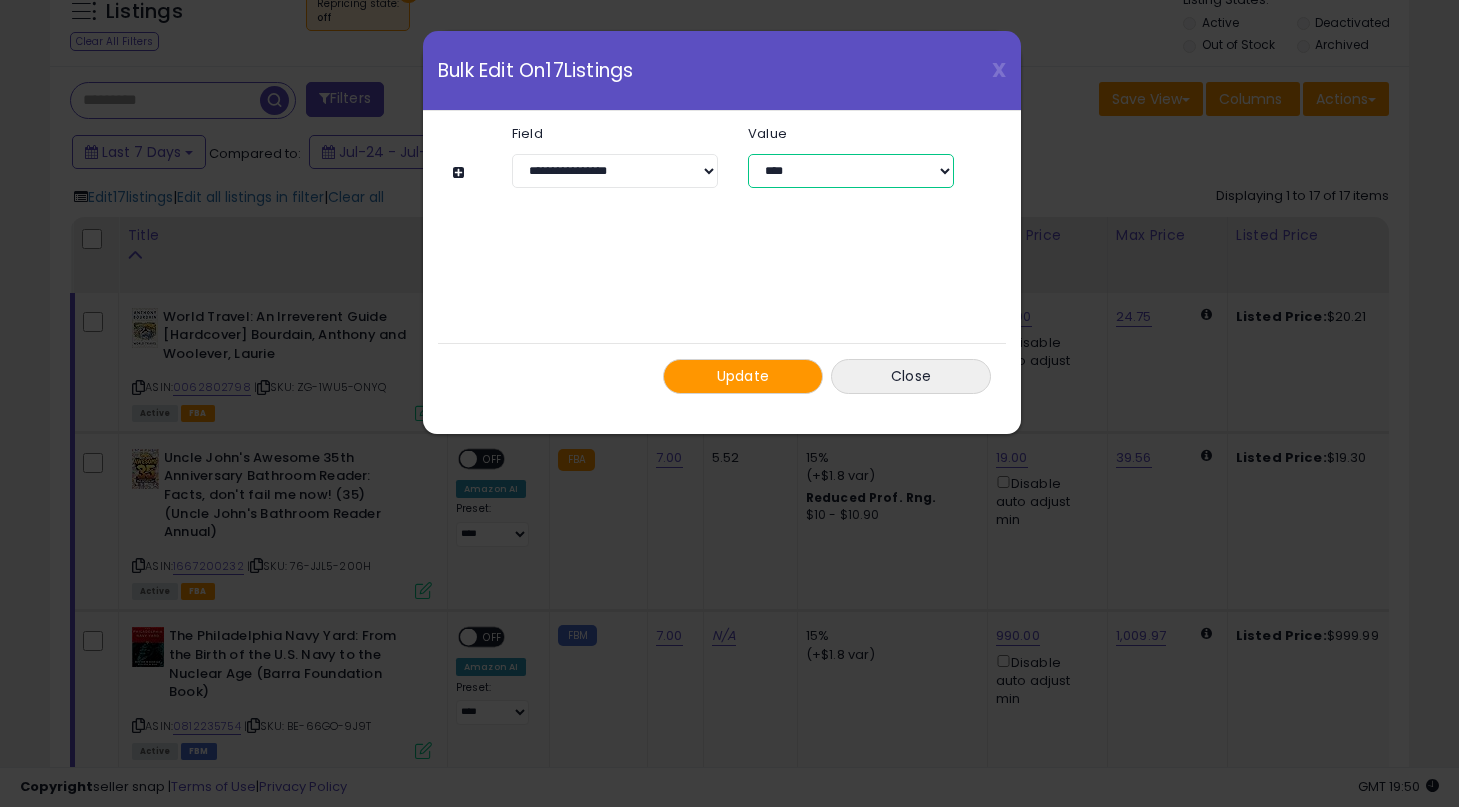 click on "**********" at bounding box center [851, 171] 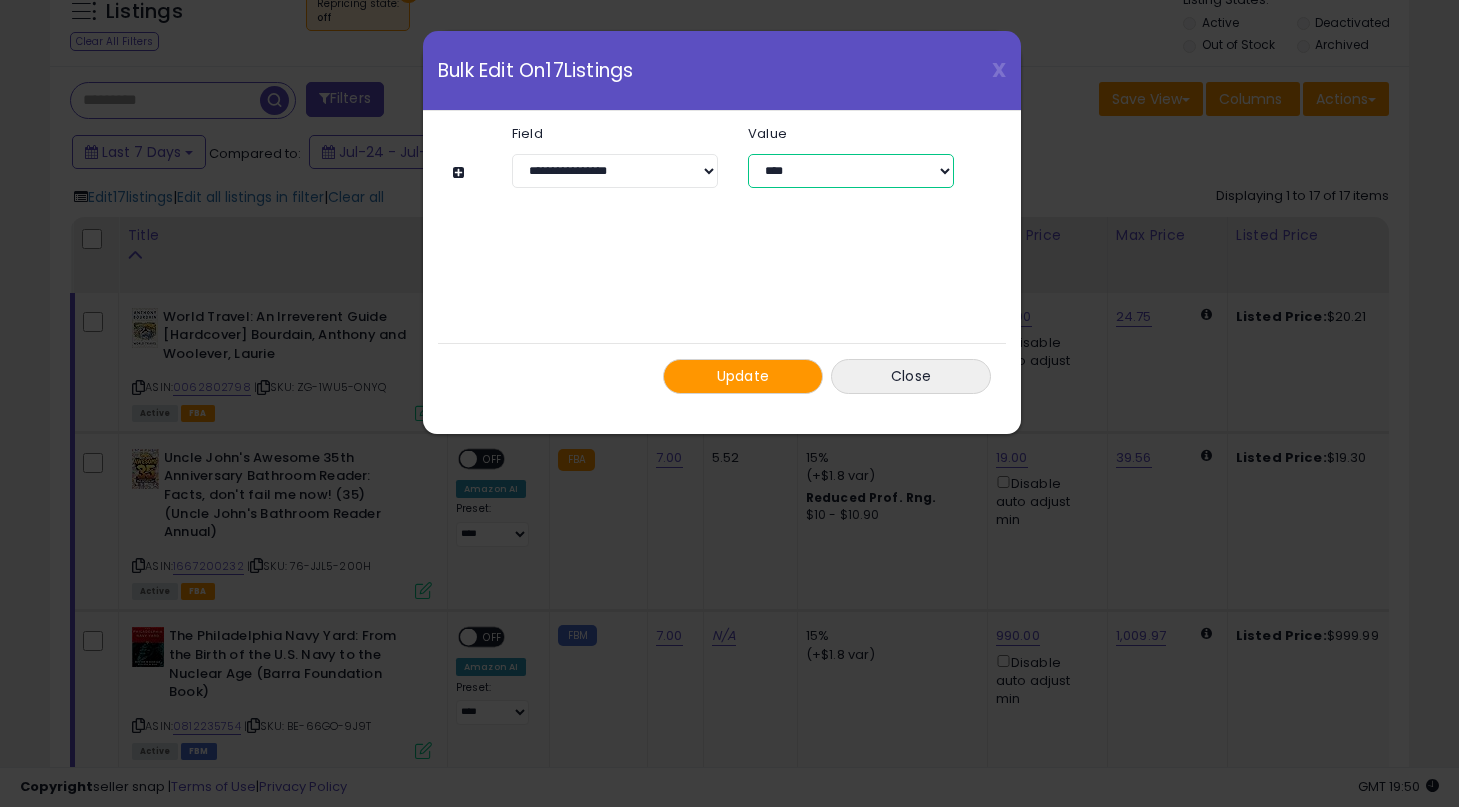 select on "*****" 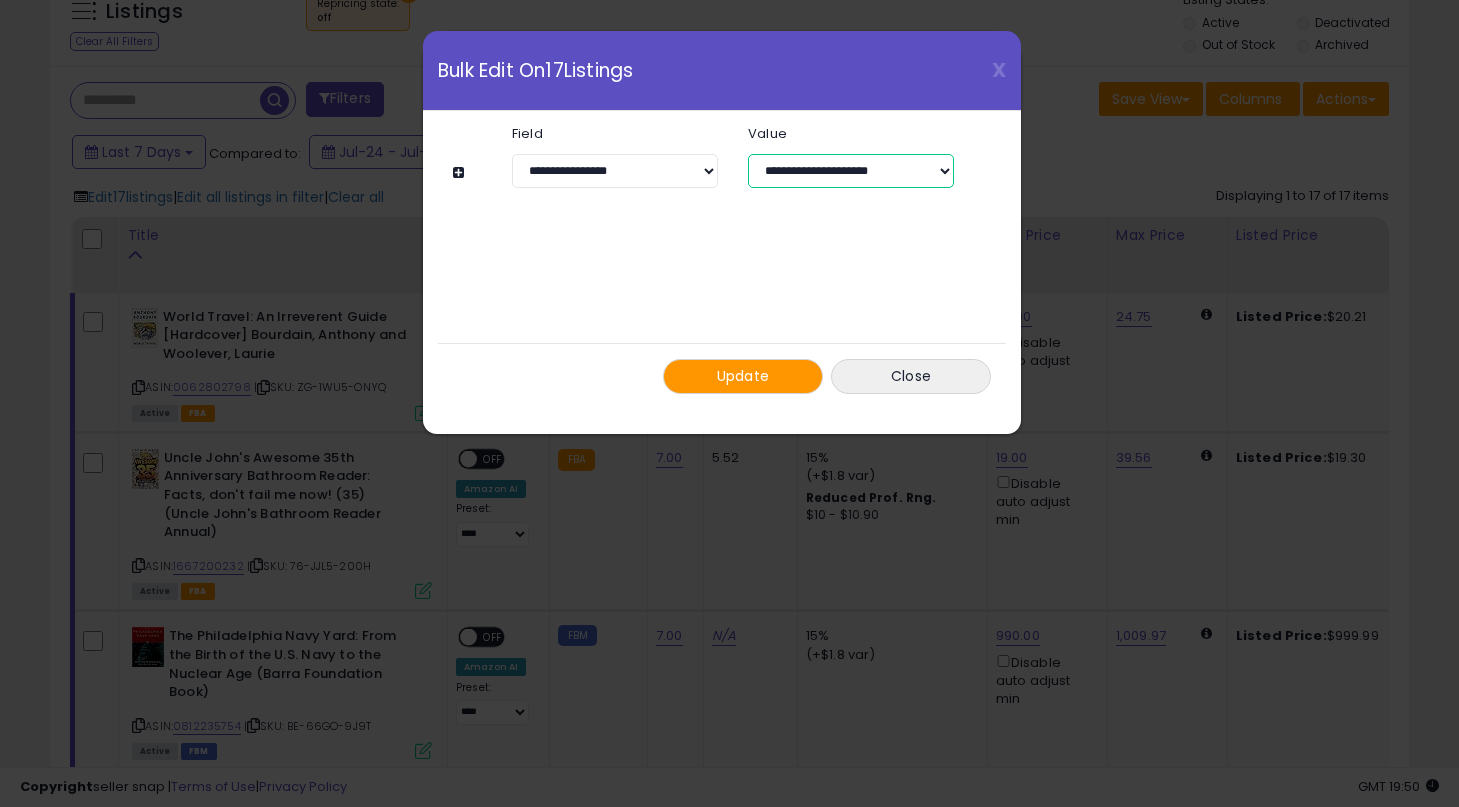 click on "**********" at bounding box center [851, 171] 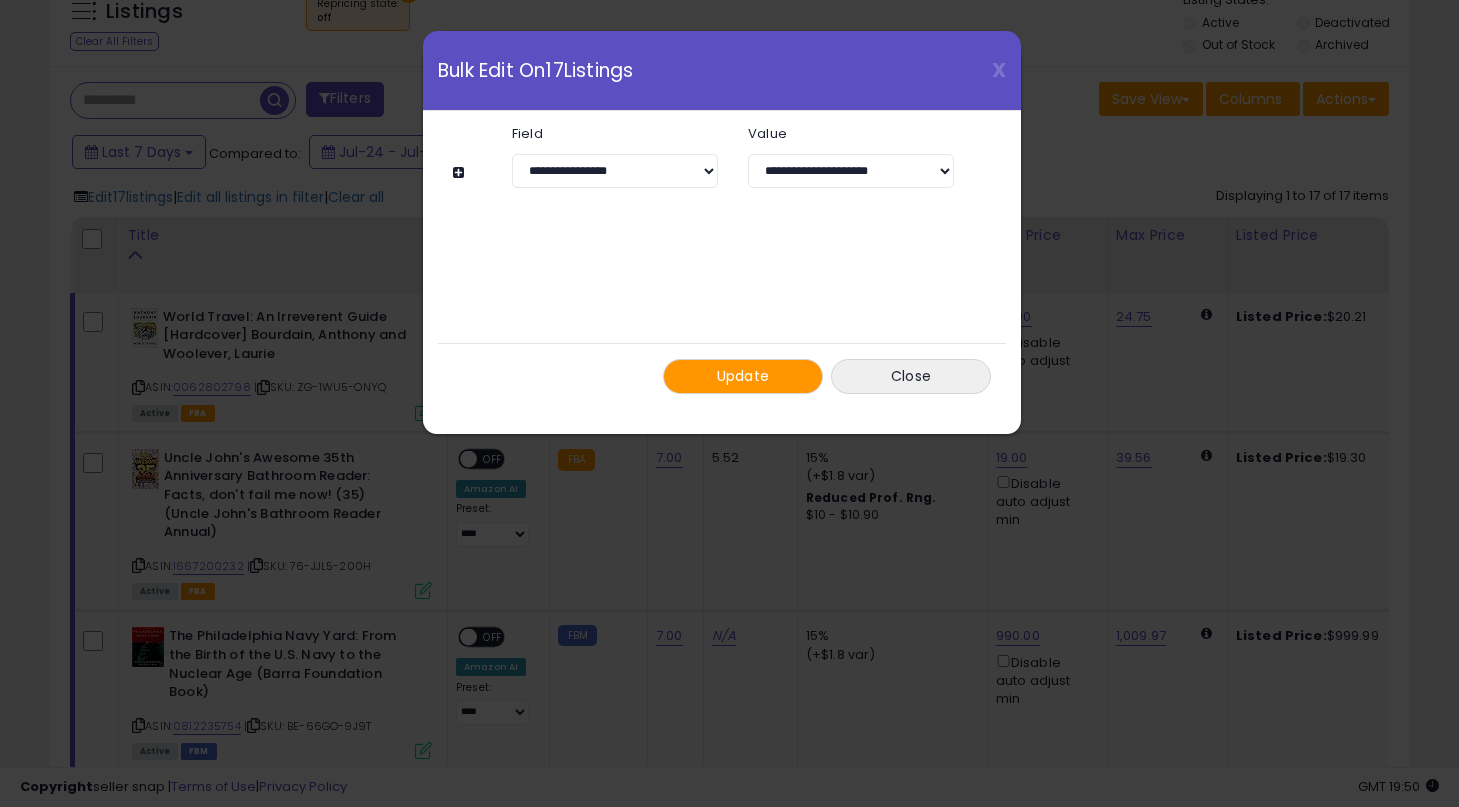 click on "Update" at bounding box center [743, 376] 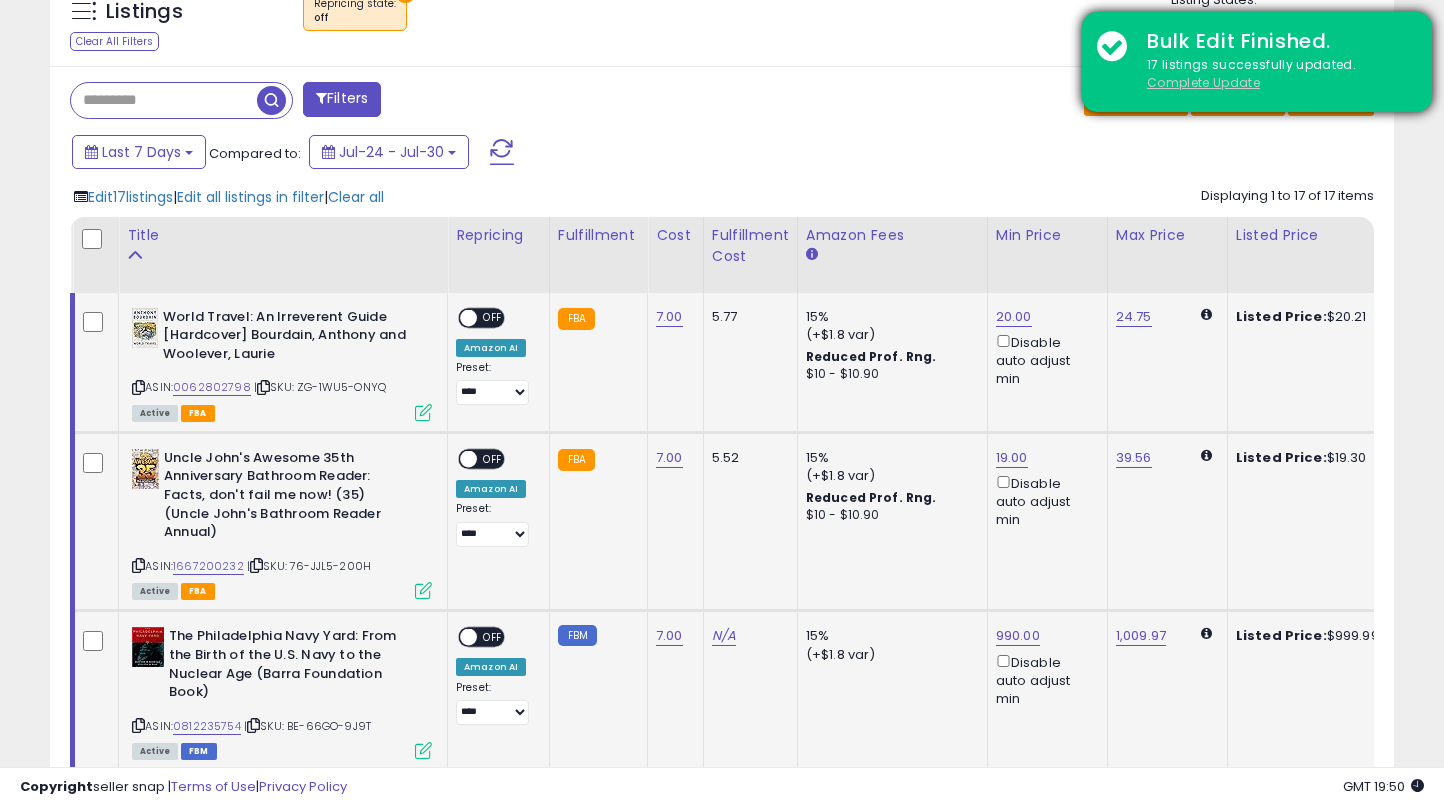 click on "Complete Update" at bounding box center [1203, 82] 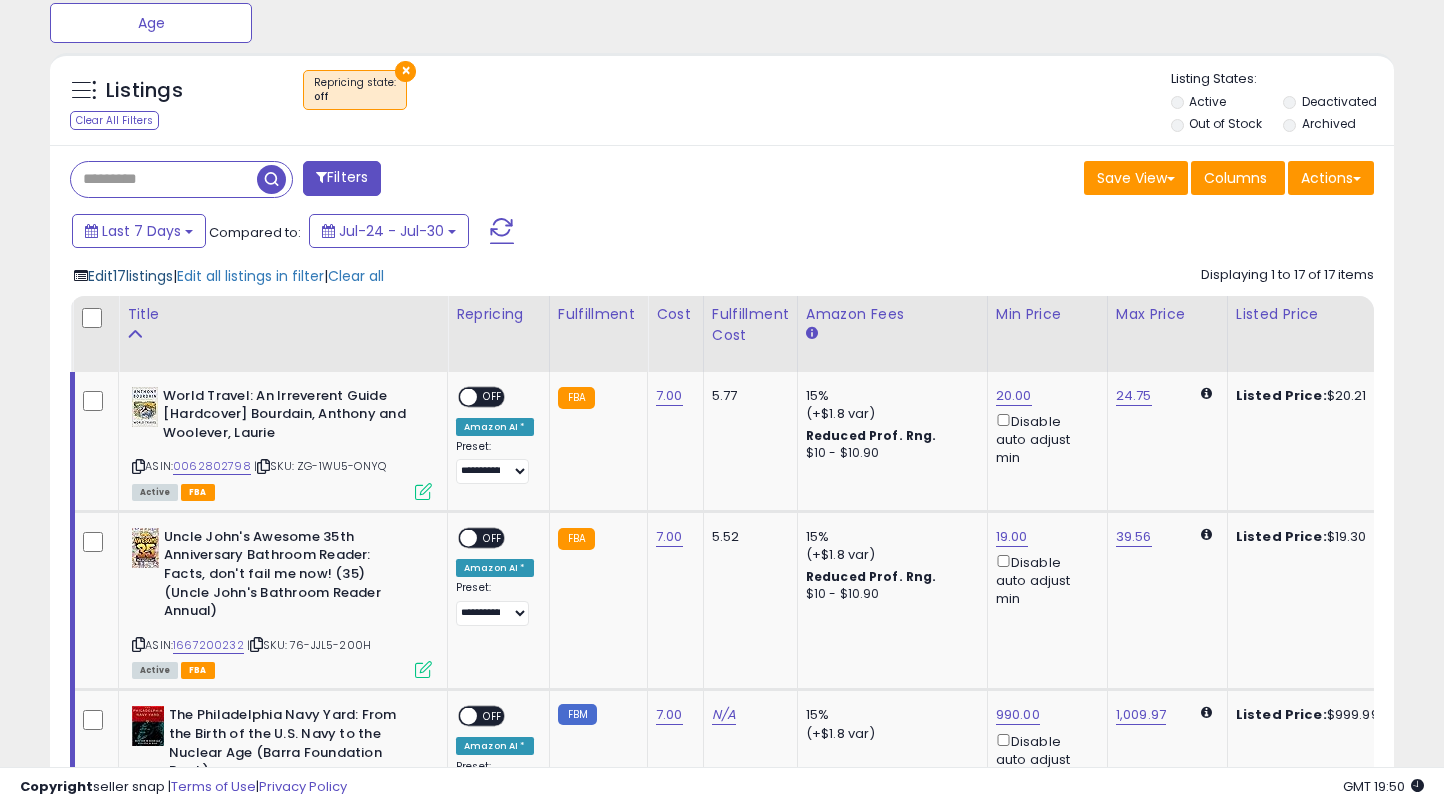 click on "Edit  17  listings" at bounding box center (130, 276) 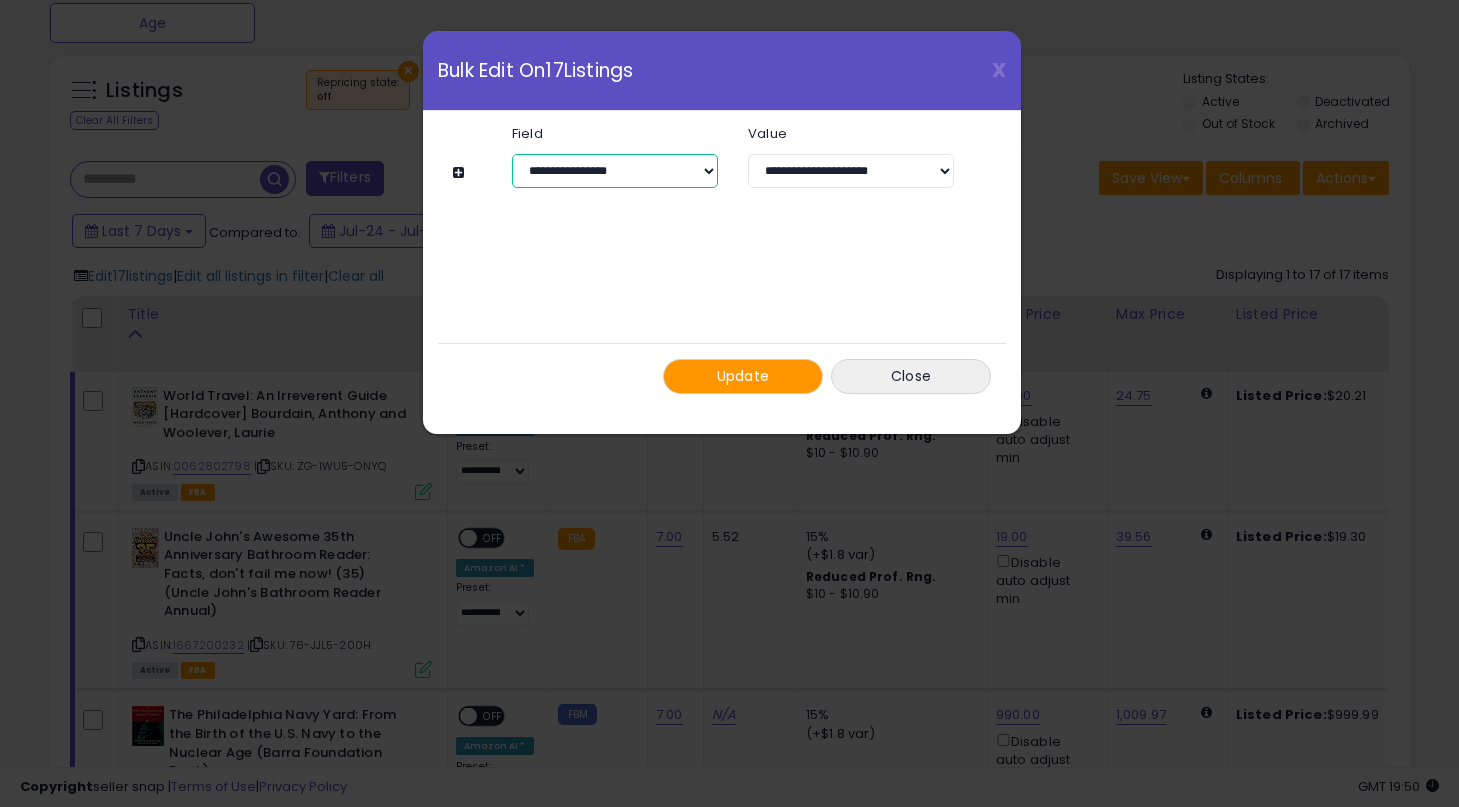 click on "**********" at bounding box center (615, 171) 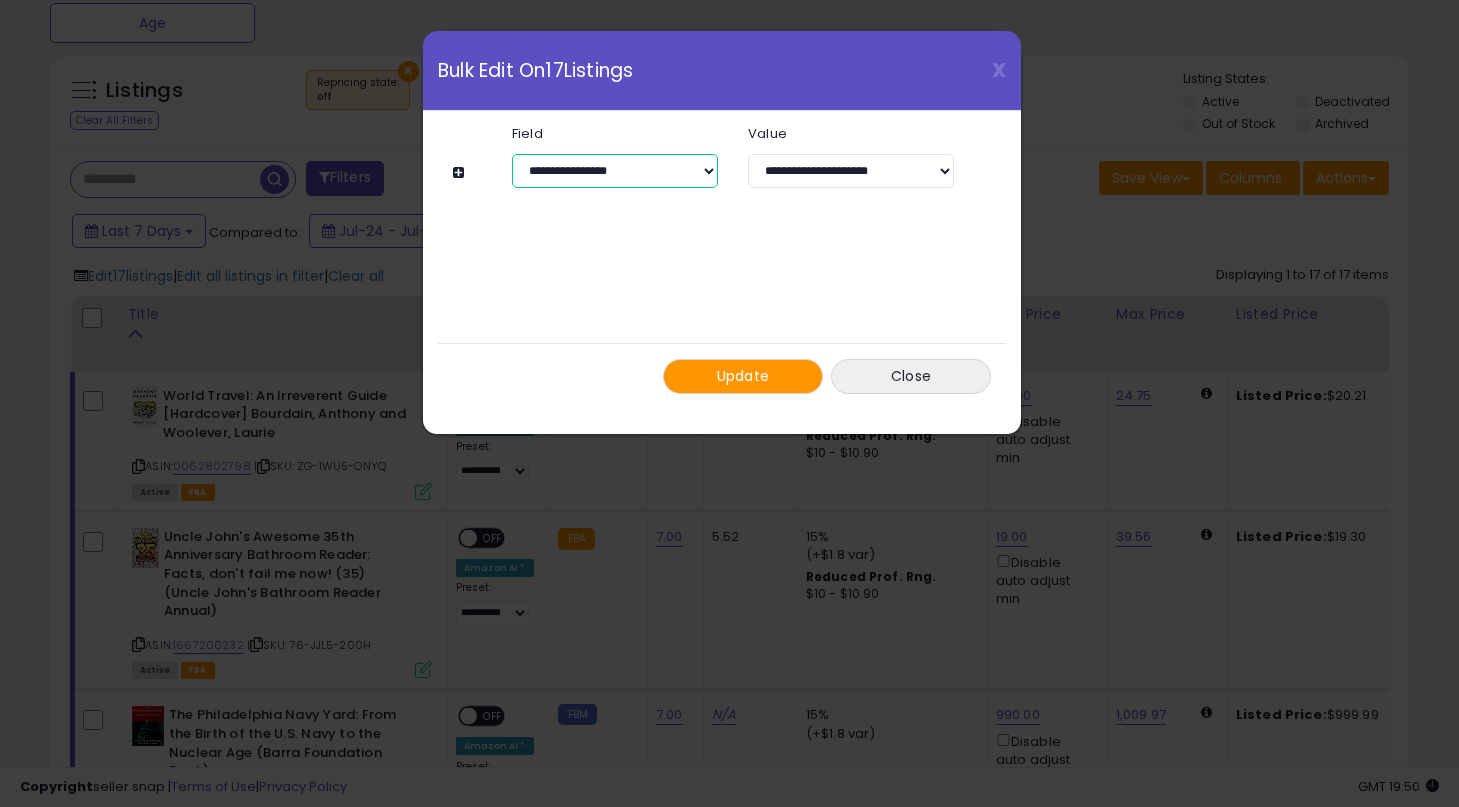 select on "*********" 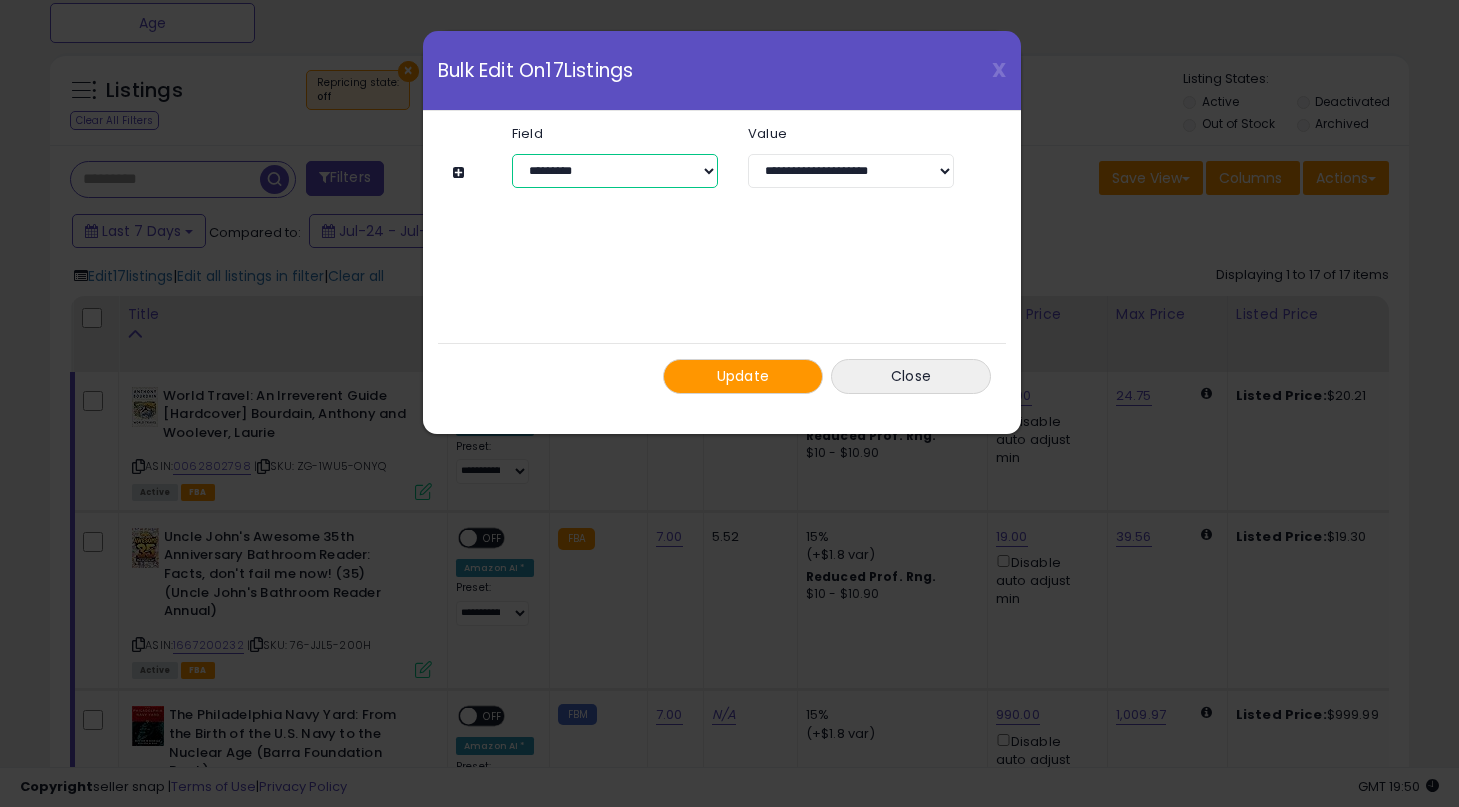 click on "**********" at bounding box center [615, 171] 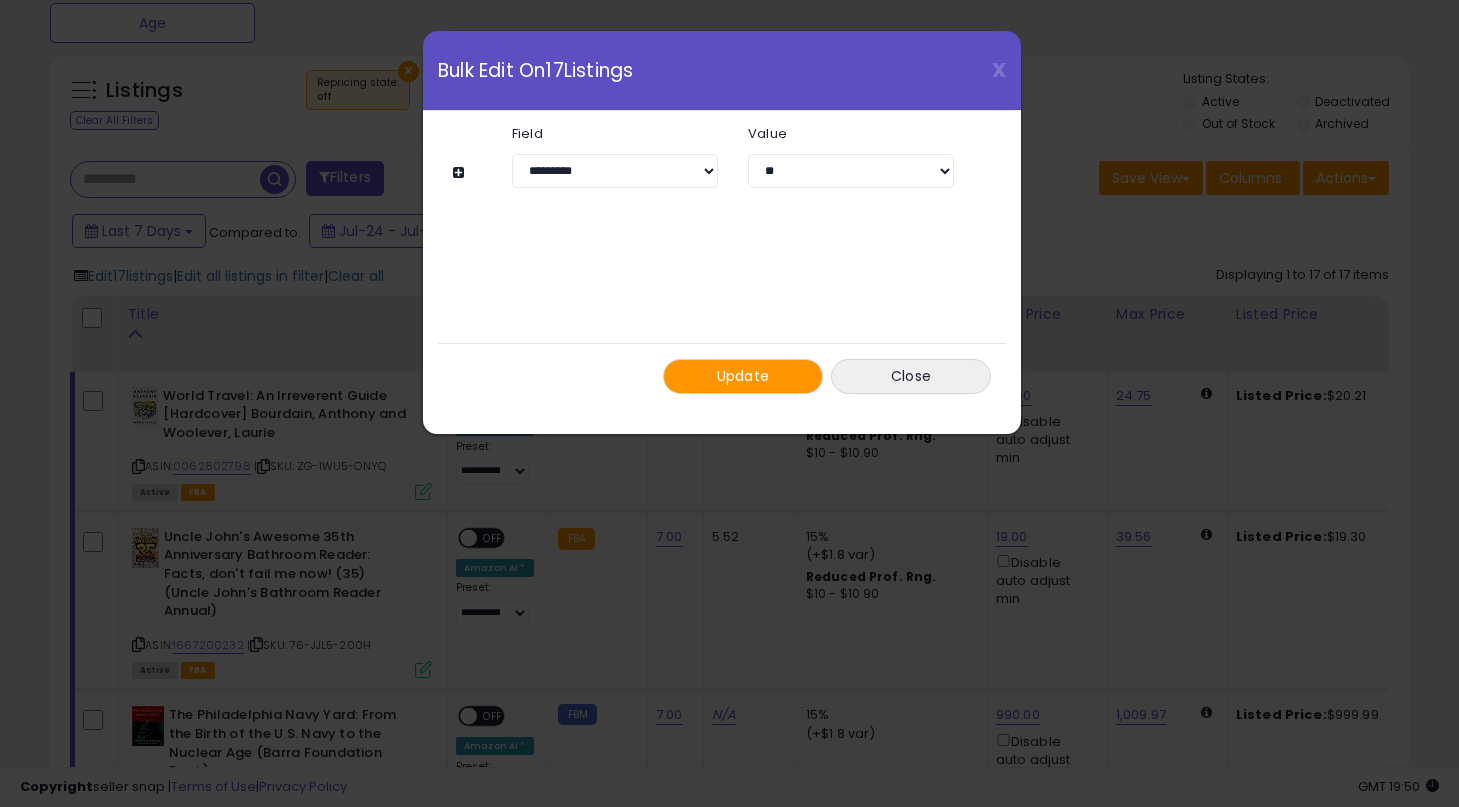 click on "Update" at bounding box center (743, 376) 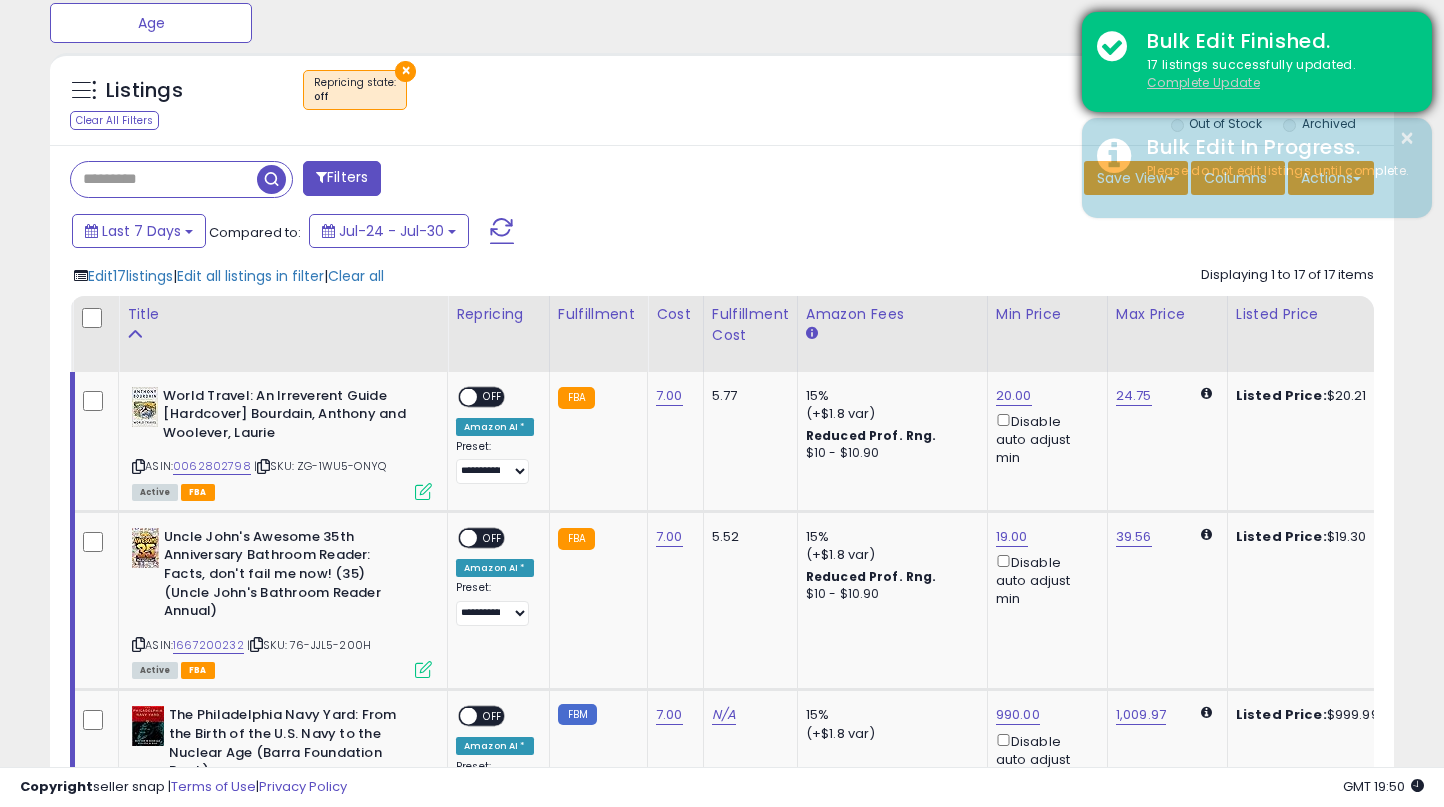 click on "Complete Update" at bounding box center [1203, 82] 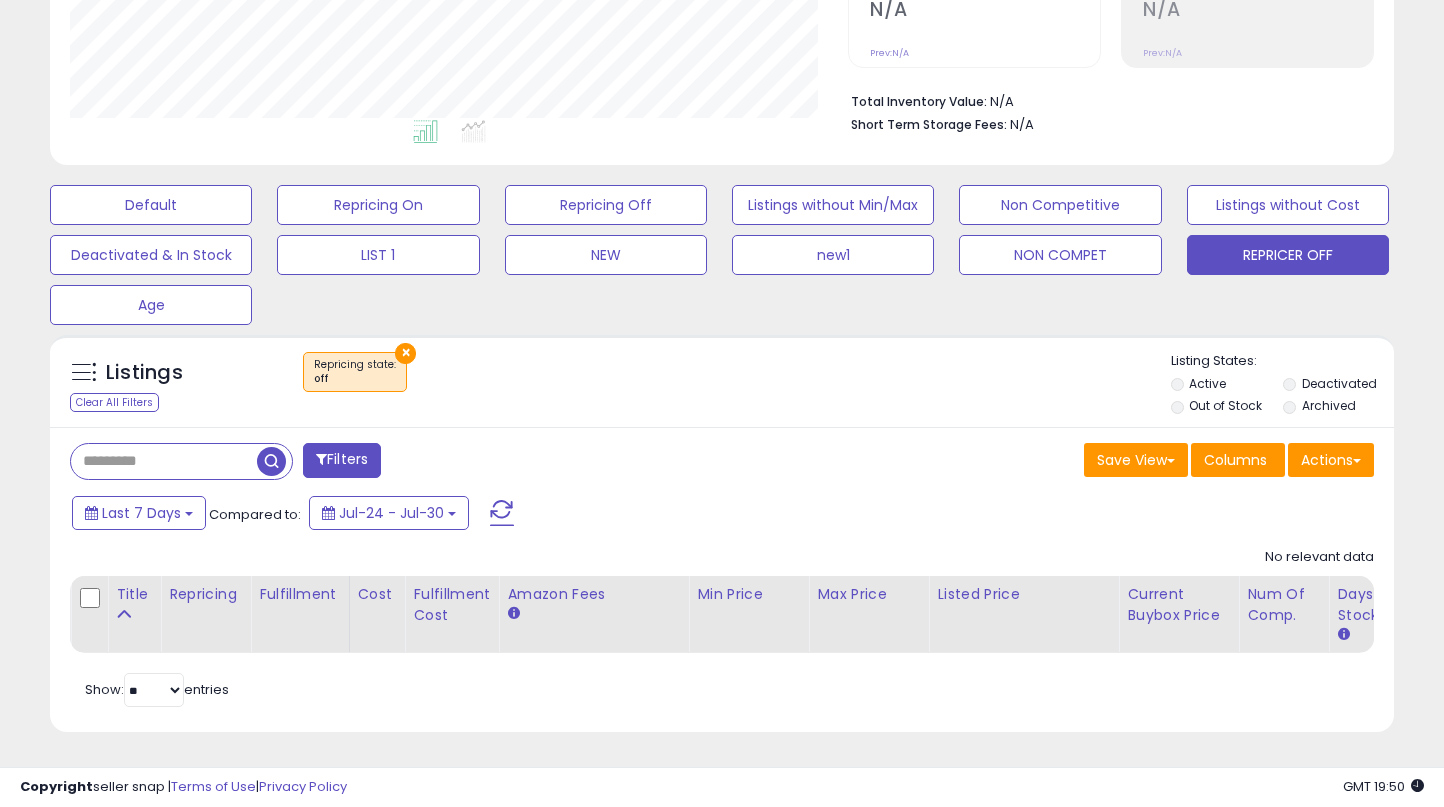 click on "Out of Stock" at bounding box center [1225, 408] 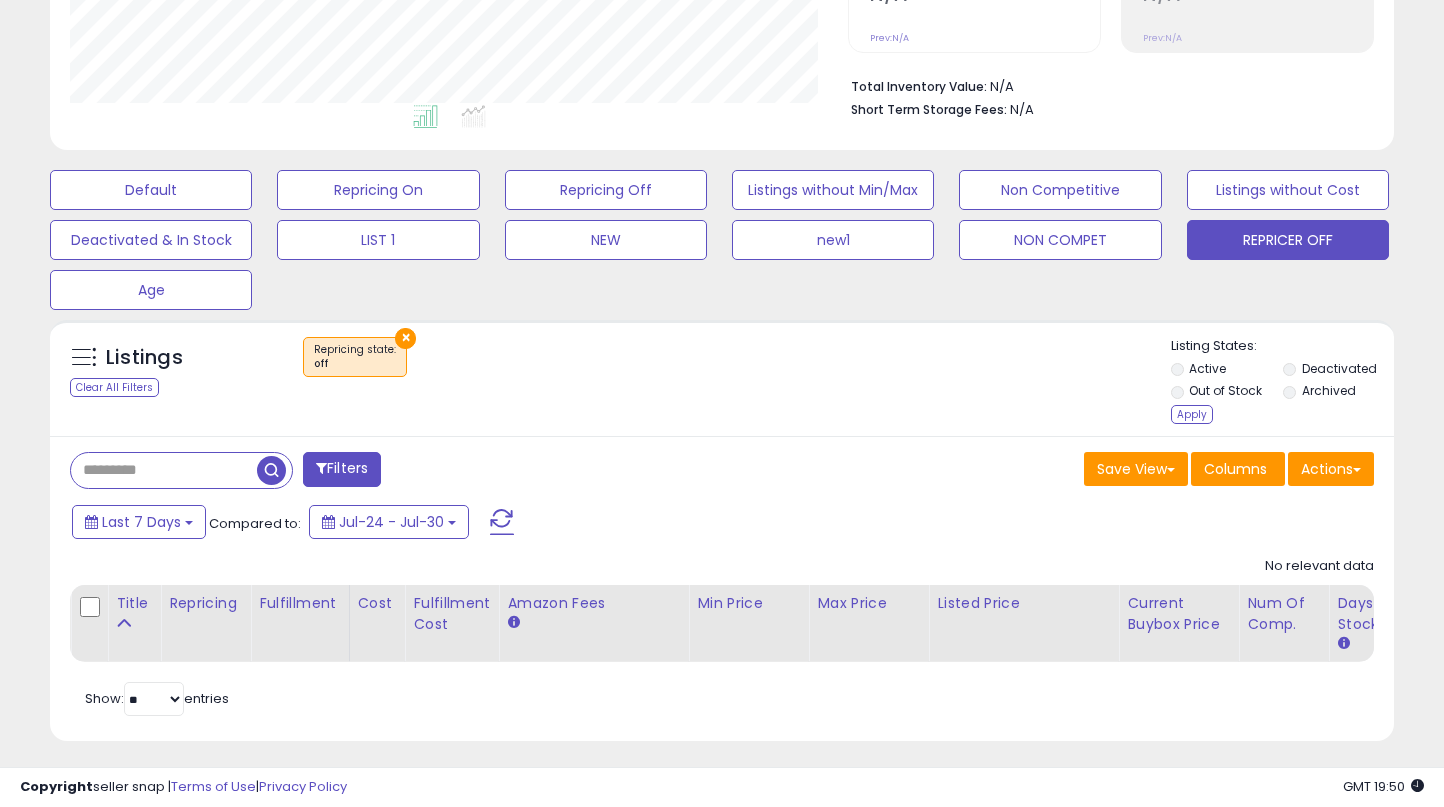 click on "×
Repricing state :
off" at bounding box center [724, 365] 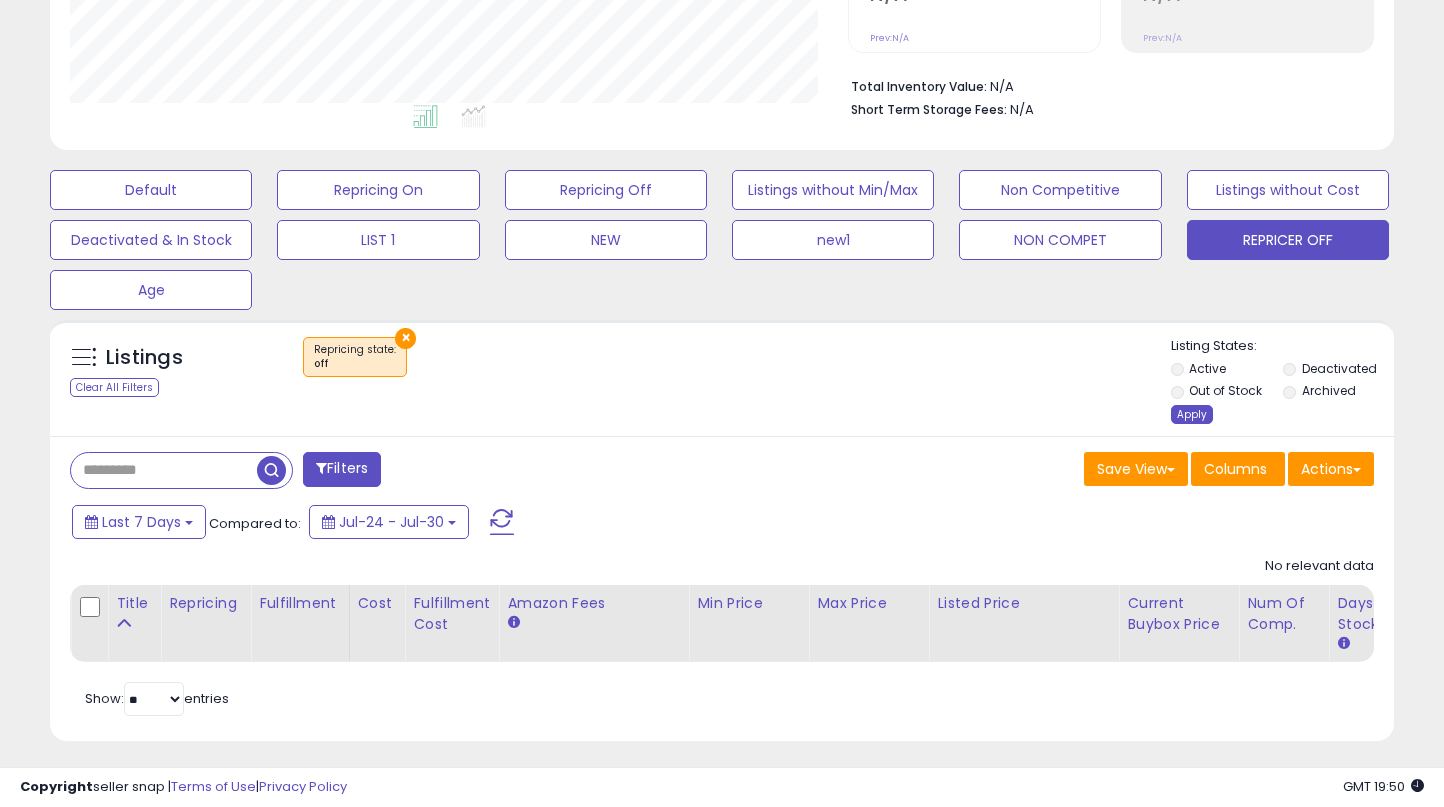 click on "Apply" at bounding box center (1192, 414) 